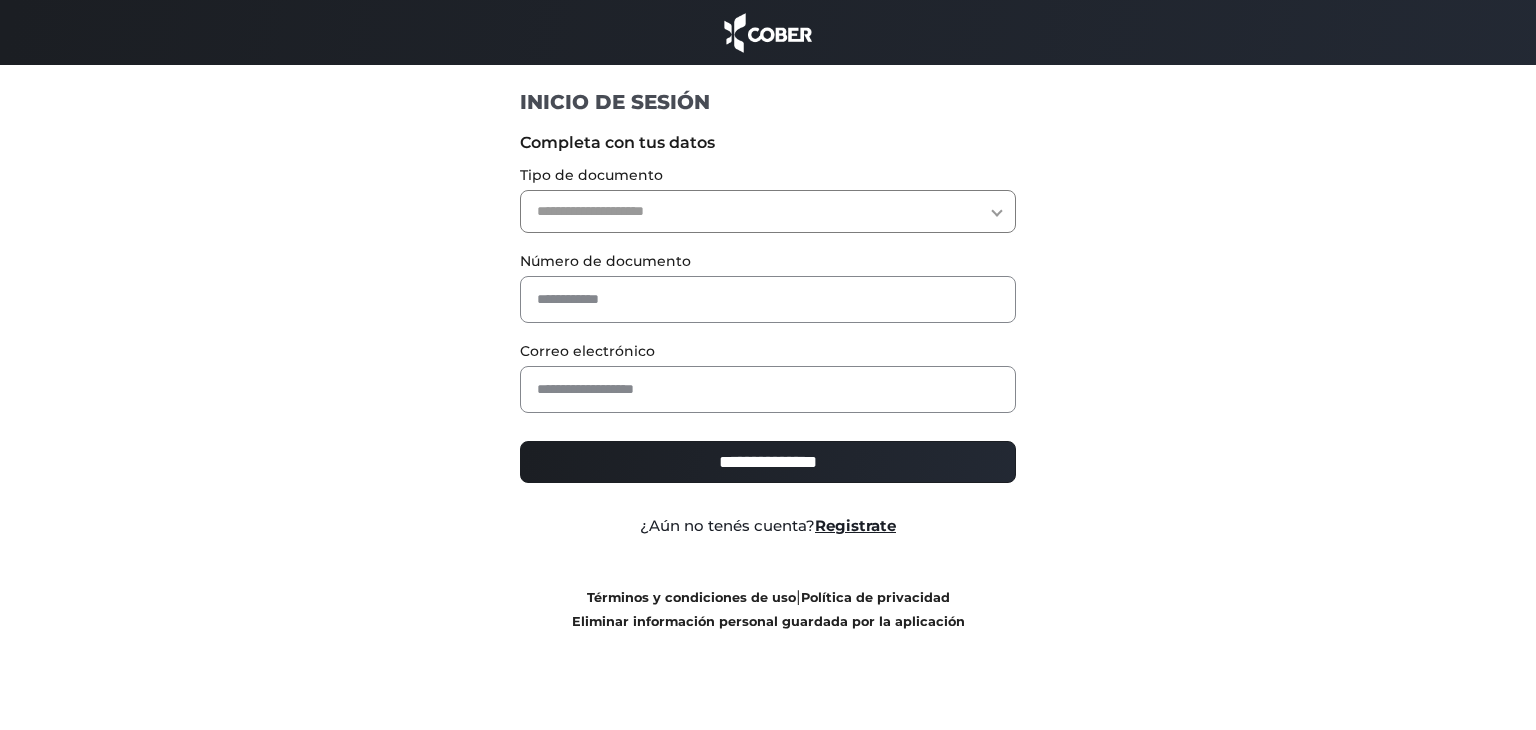 scroll, scrollTop: 0, scrollLeft: 0, axis: both 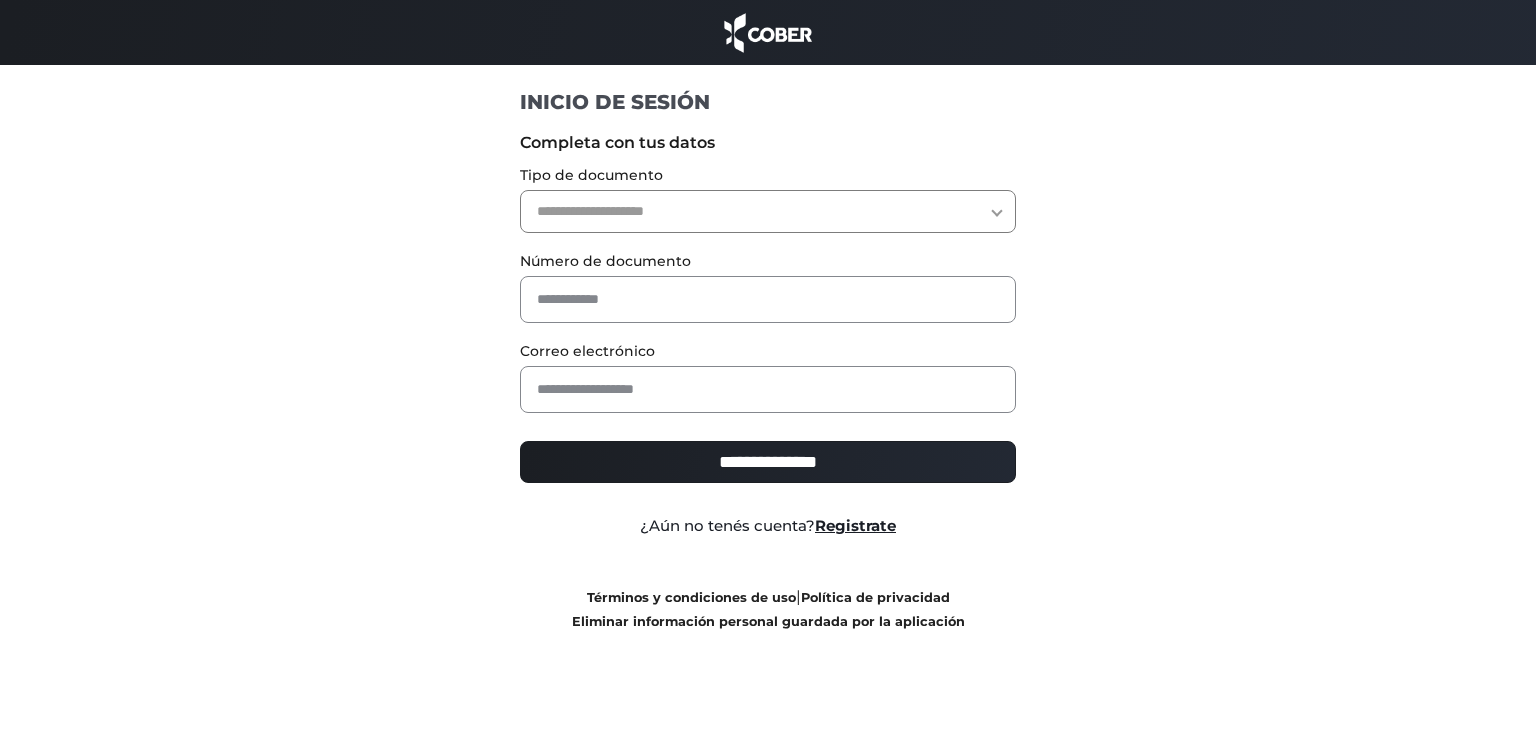 click on "**********" at bounding box center [768, 211] 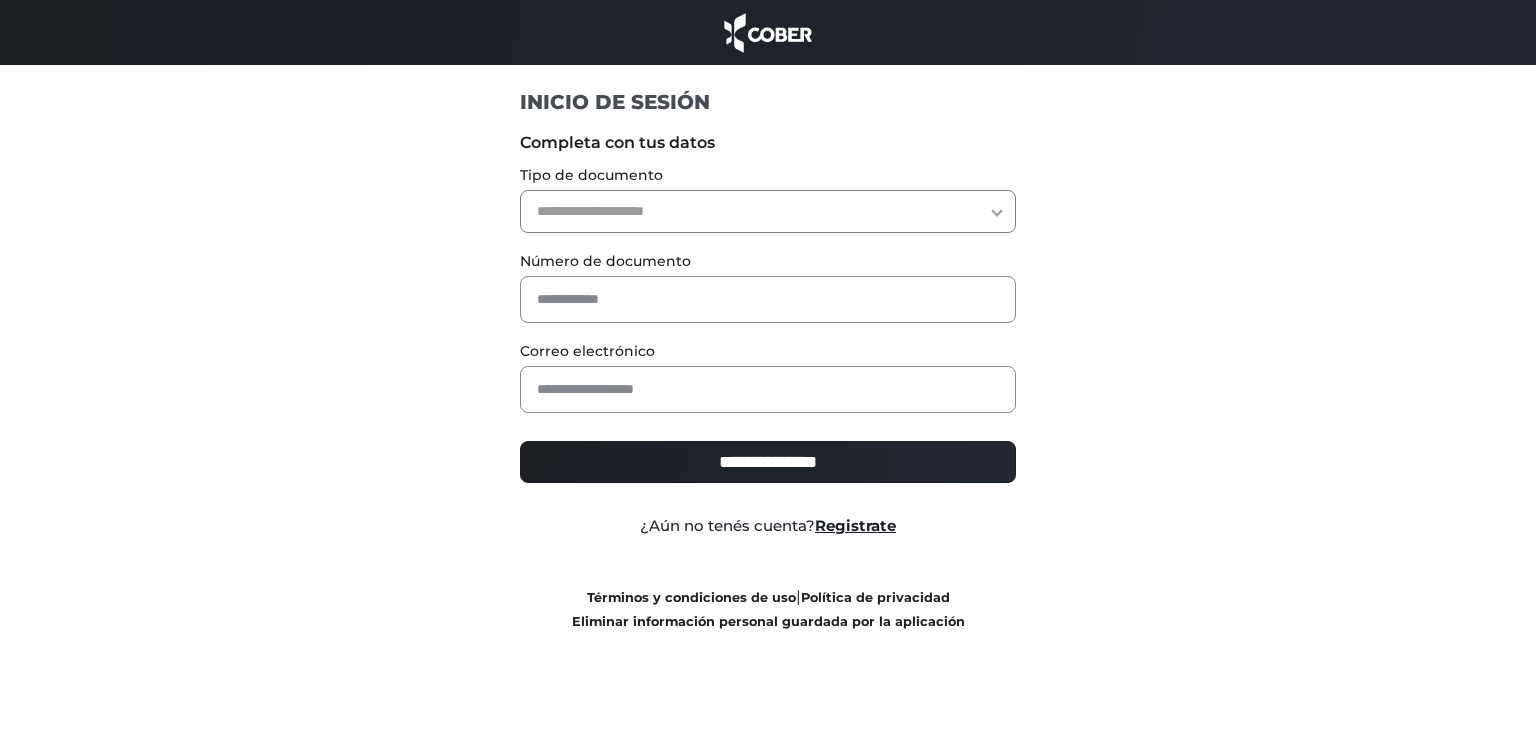 select on "***" 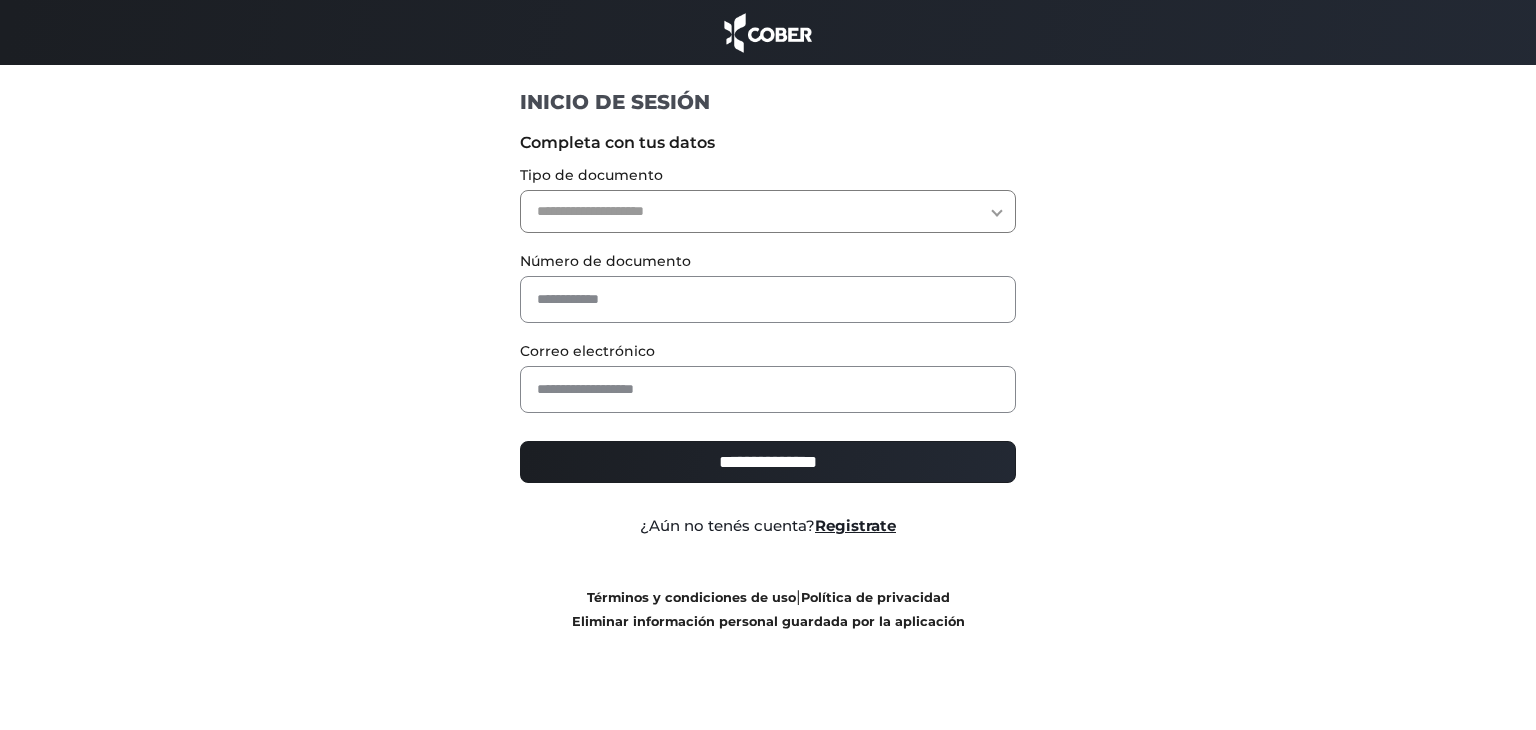 click on "**********" at bounding box center [768, 211] 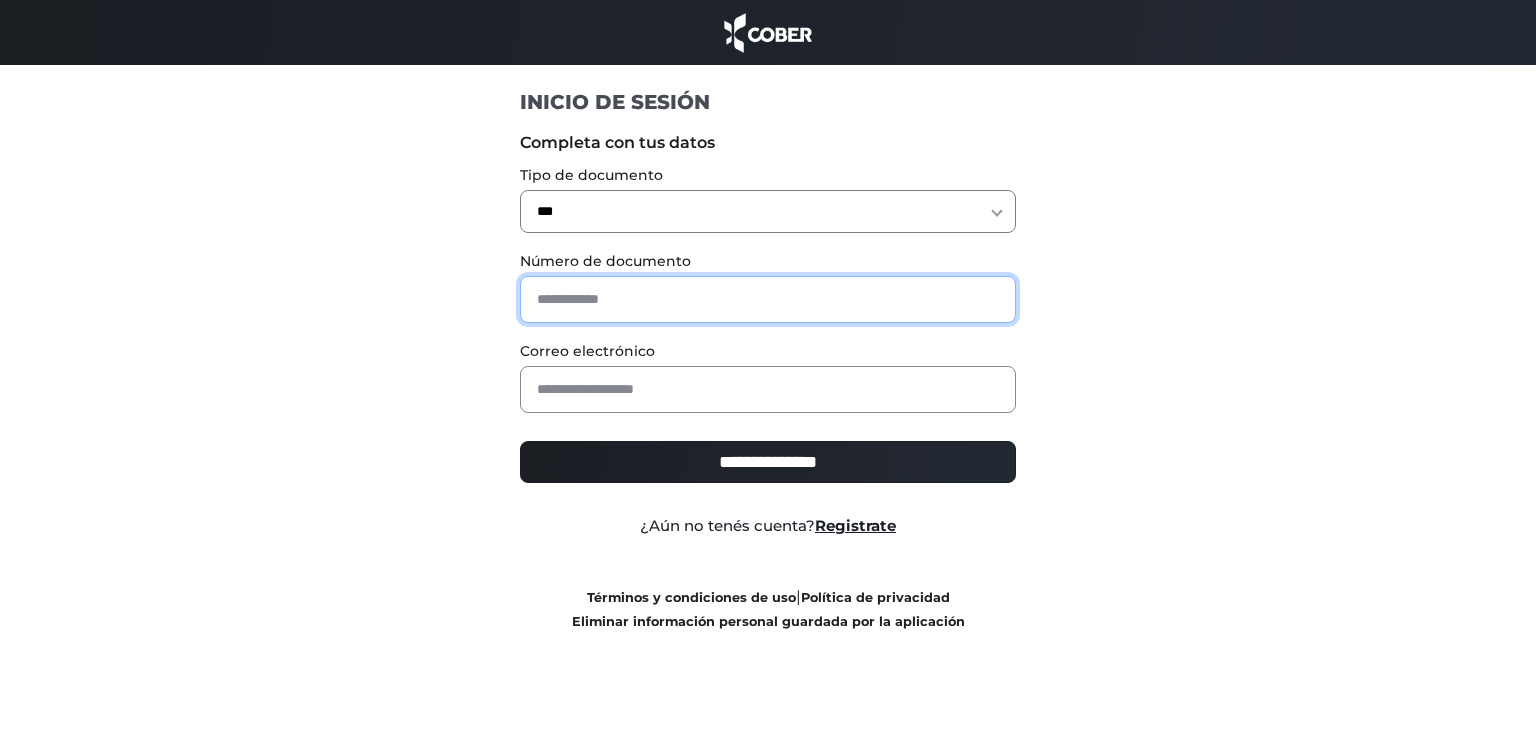 click at bounding box center [768, 299] 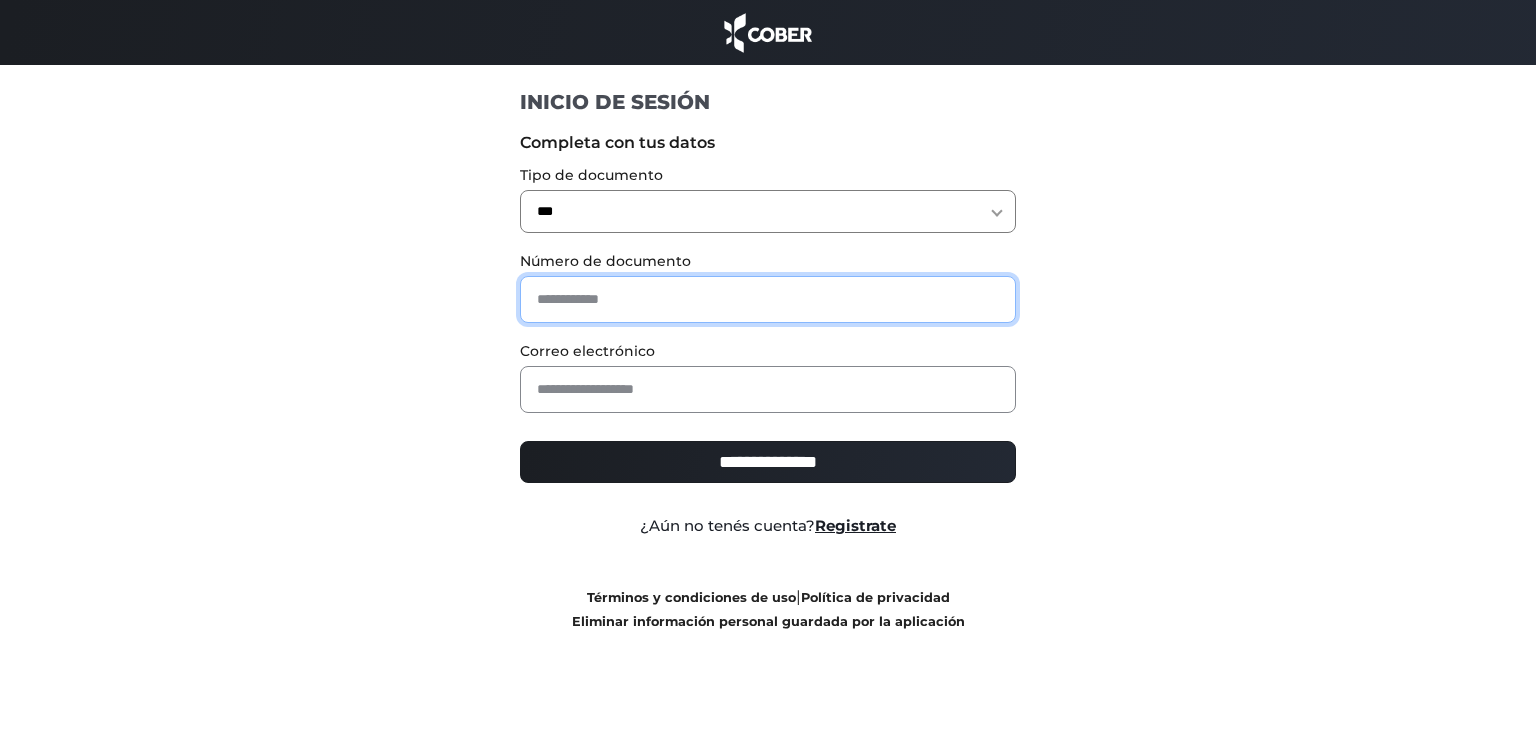 type on "********" 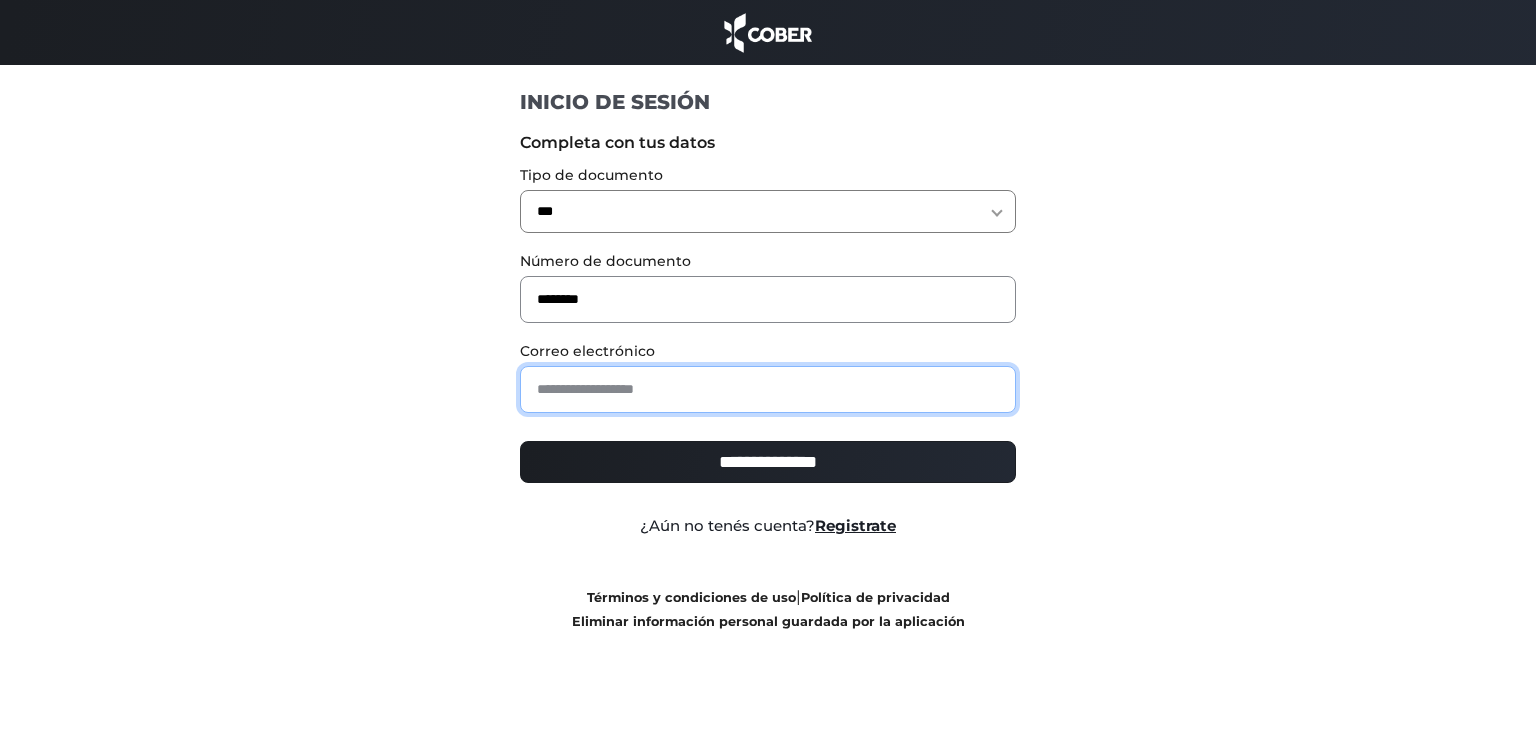 click at bounding box center (768, 389) 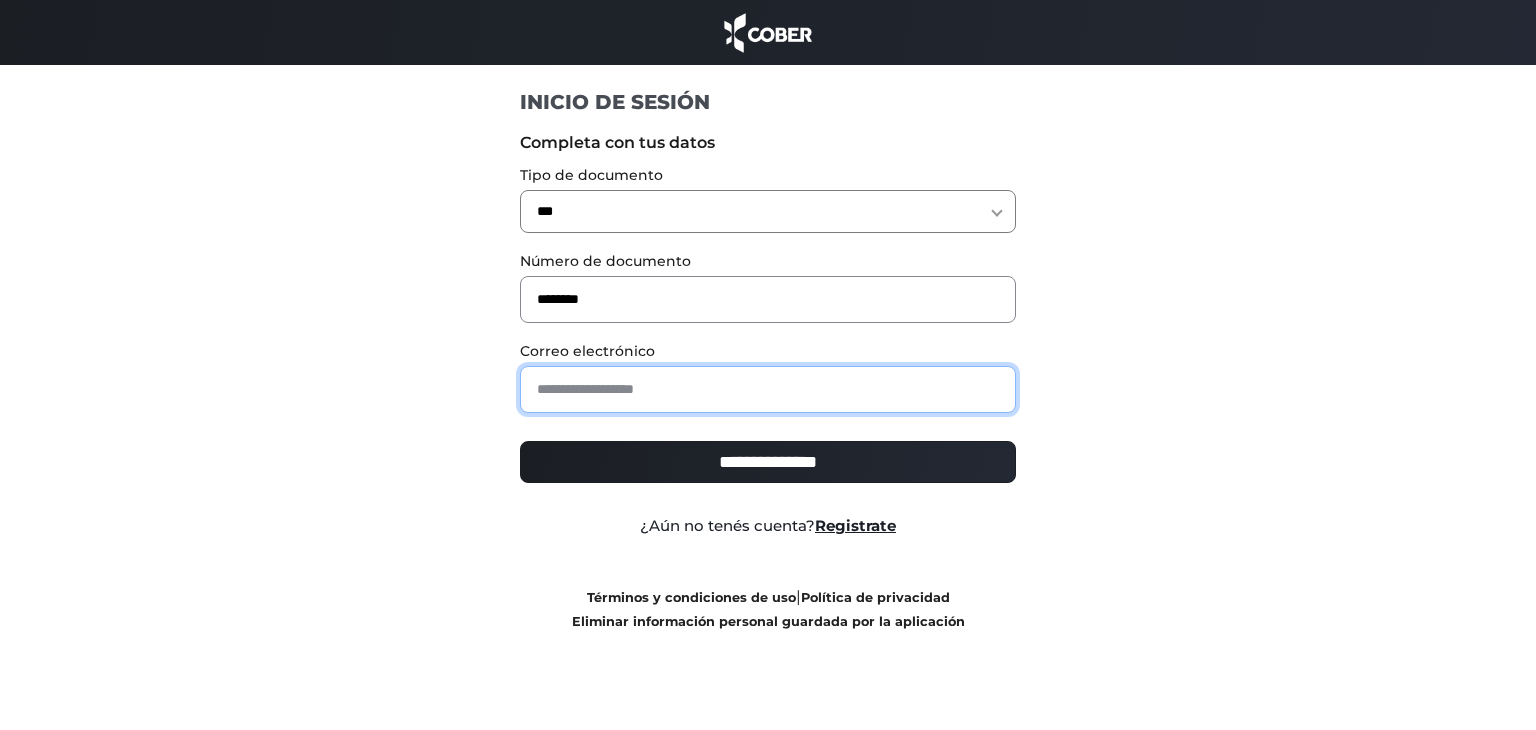 type on "**********" 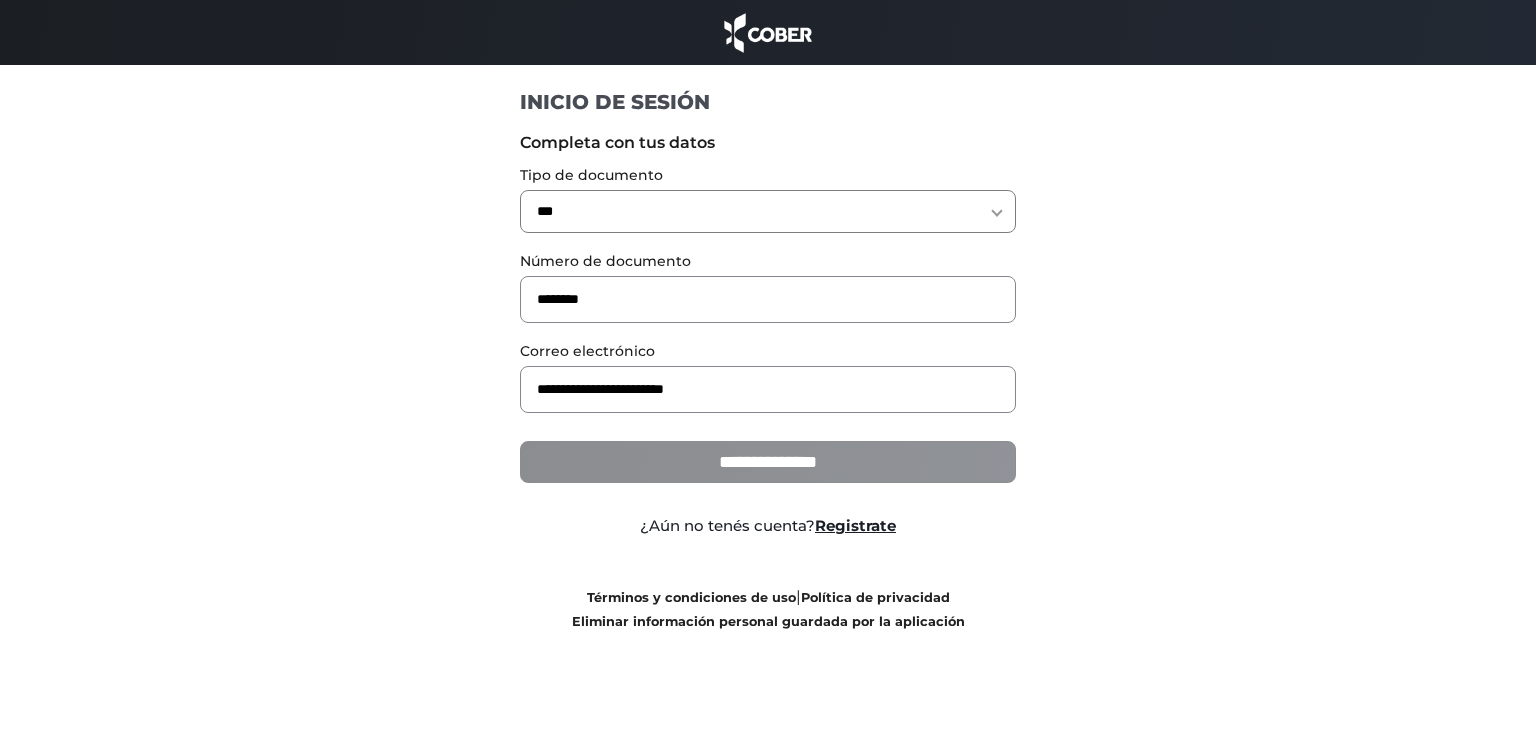 click on "**********" at bounding box center (768, 462) 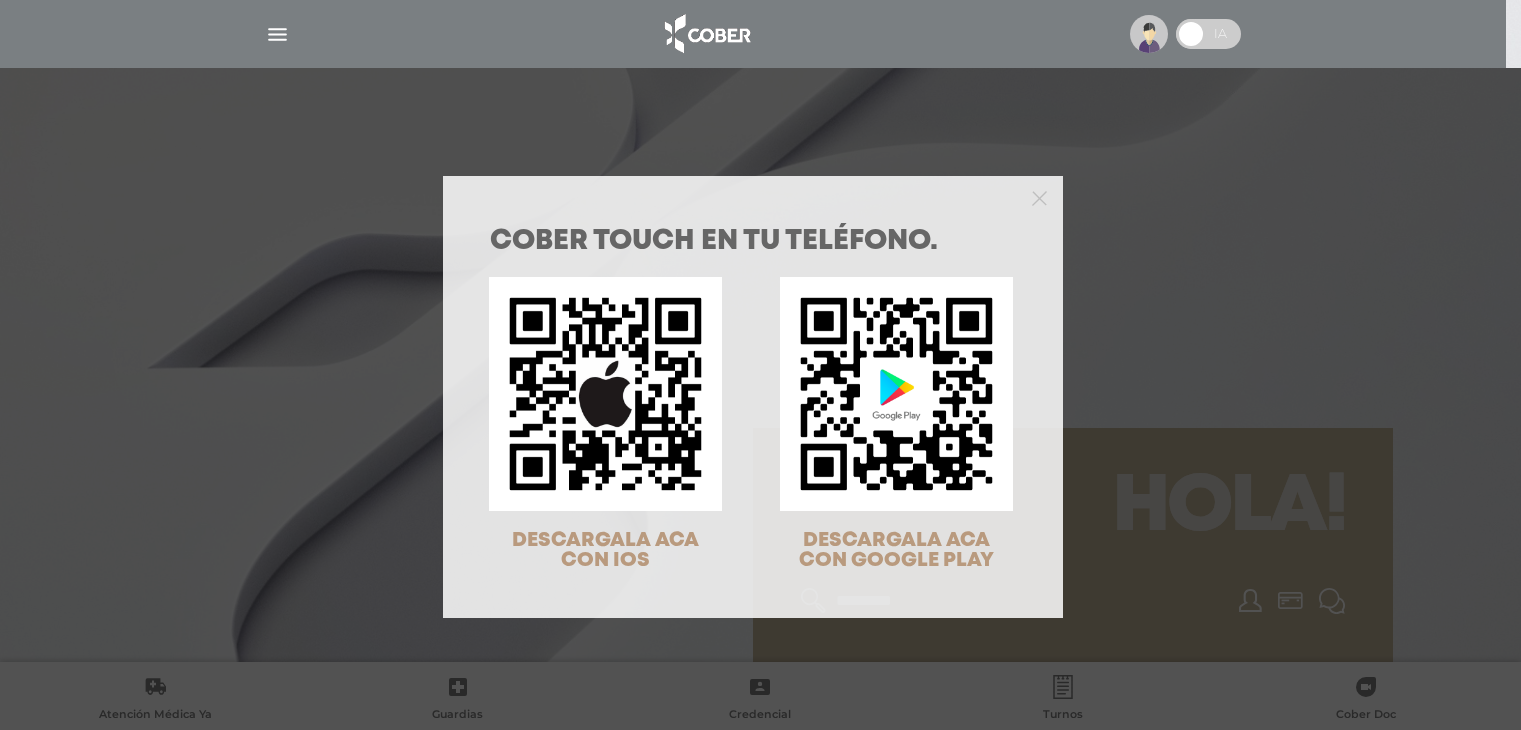 scroll, scrollTop: 0, scrollLeft: 0, axis: both 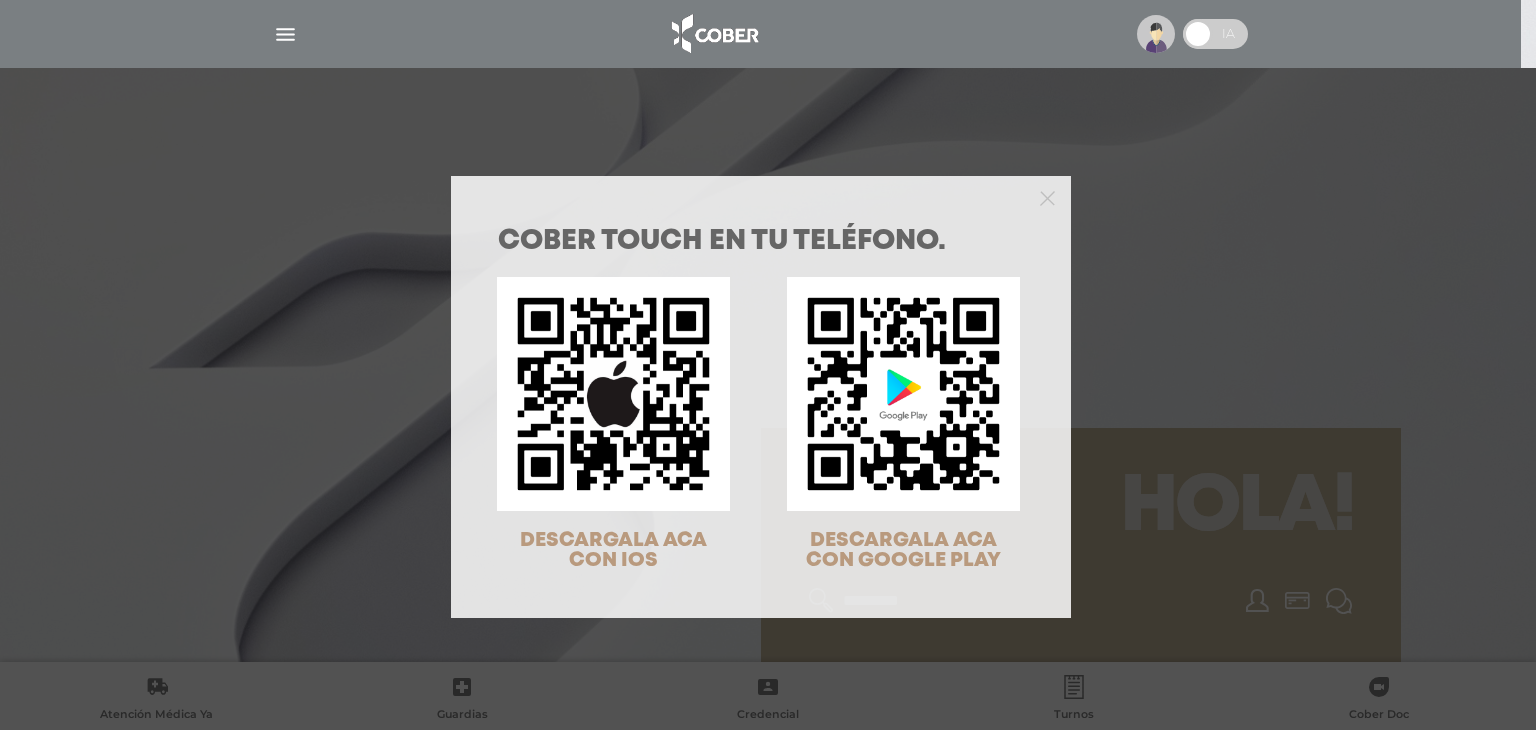 click at bounding box center (761, 196) 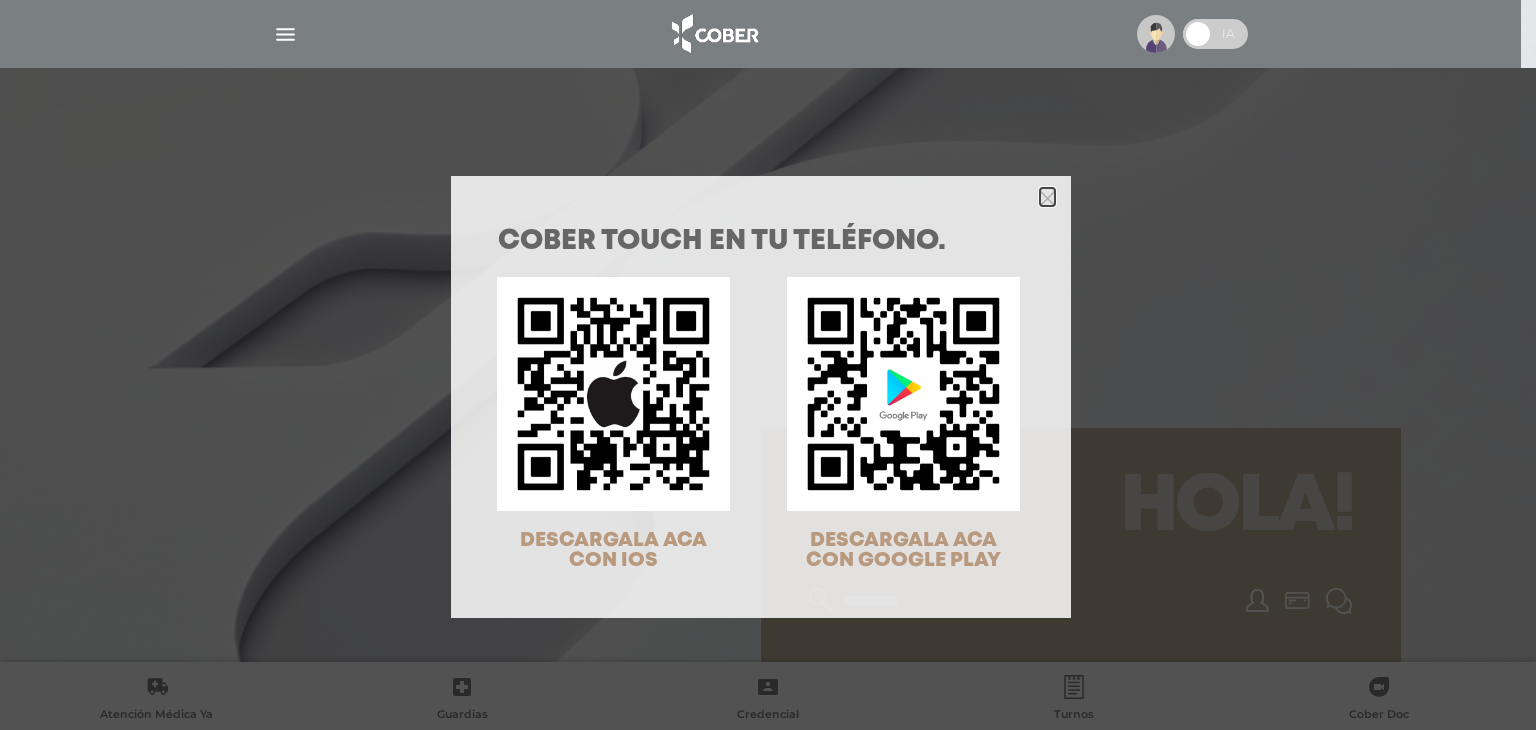 click 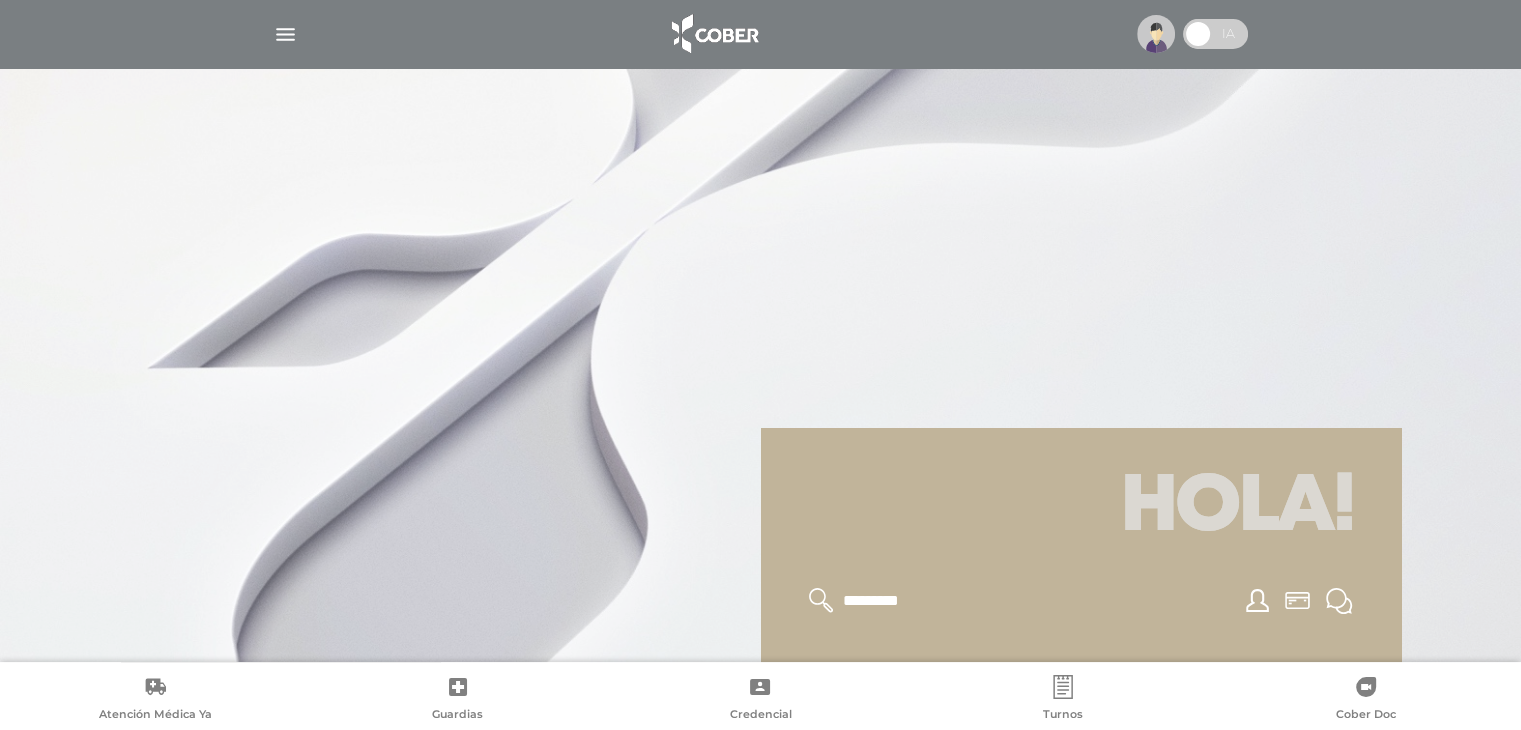 scroll, scrollTop: 326, scrollLeft: 0, axis: vertical 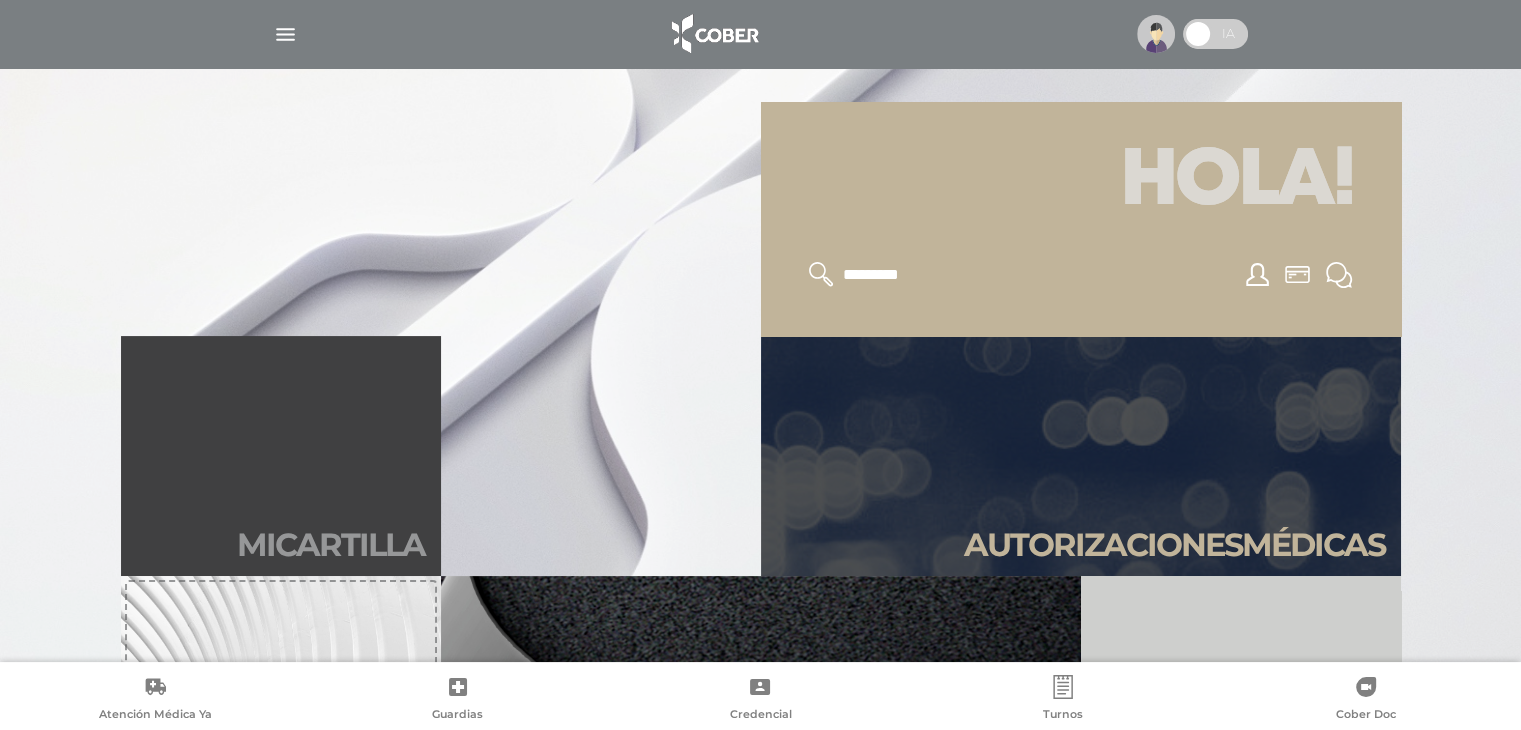 click on "Mi  car tilla" at bounding box center (331, 545) 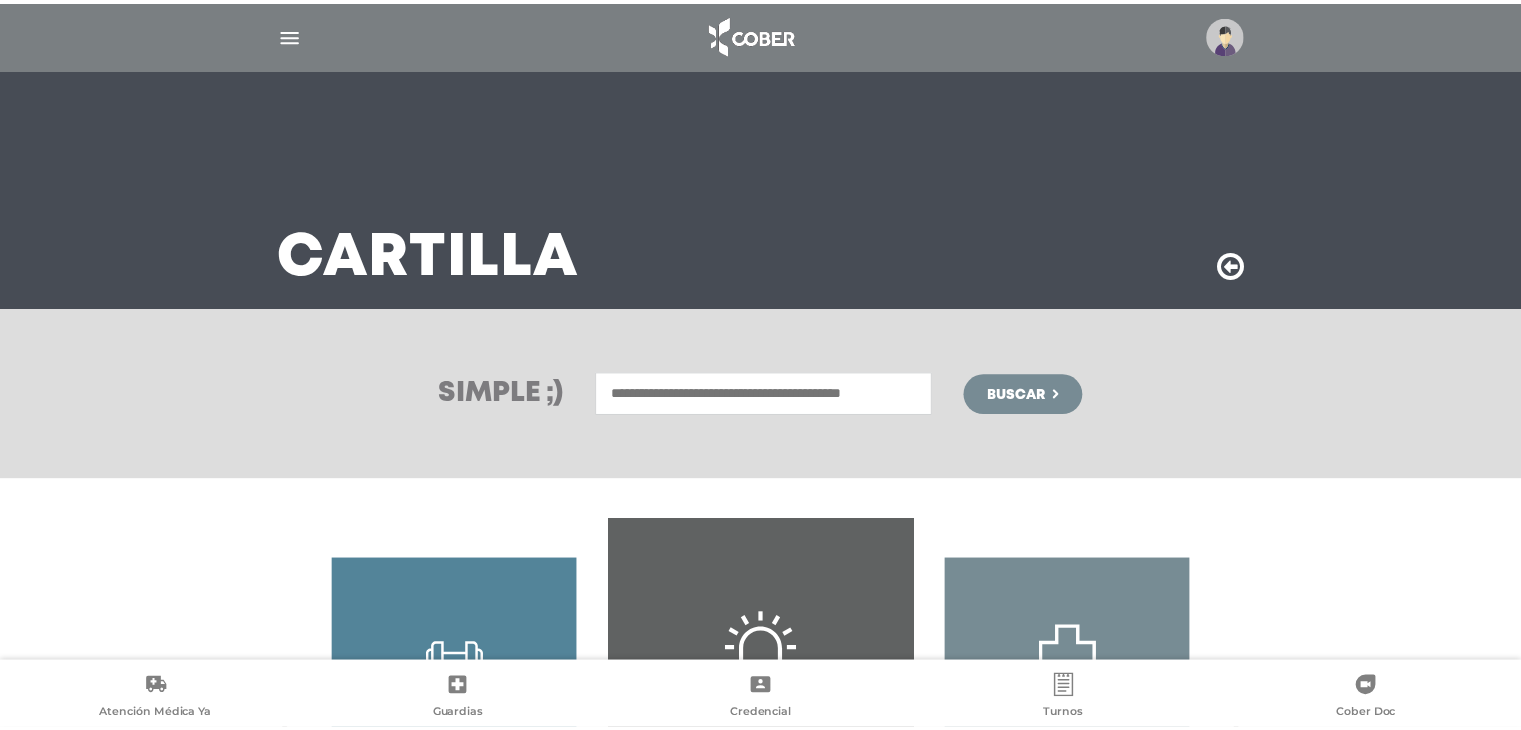 scroll, scrollTop: 0, scrollLeft: 0, axis: both 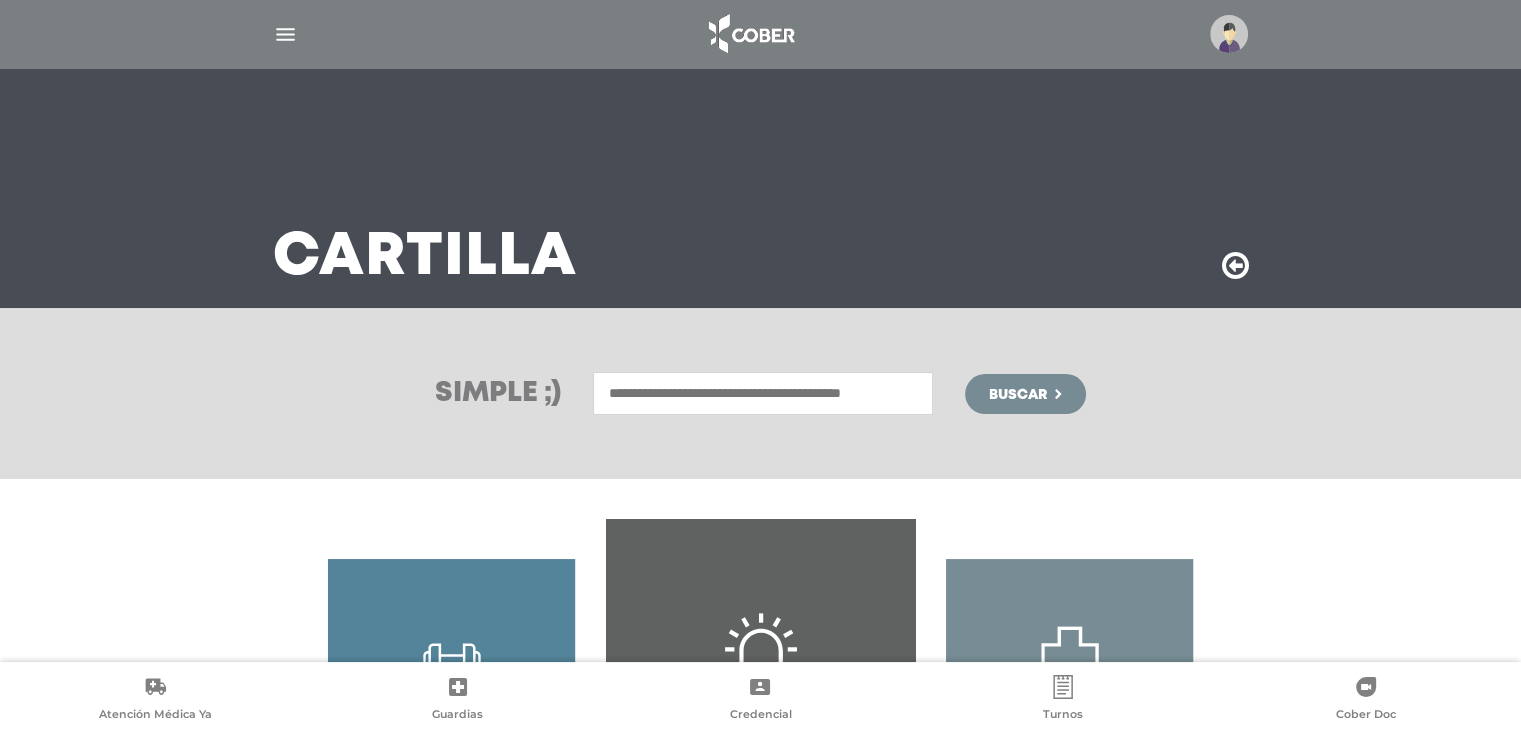 click at bounding box center (763, 393) 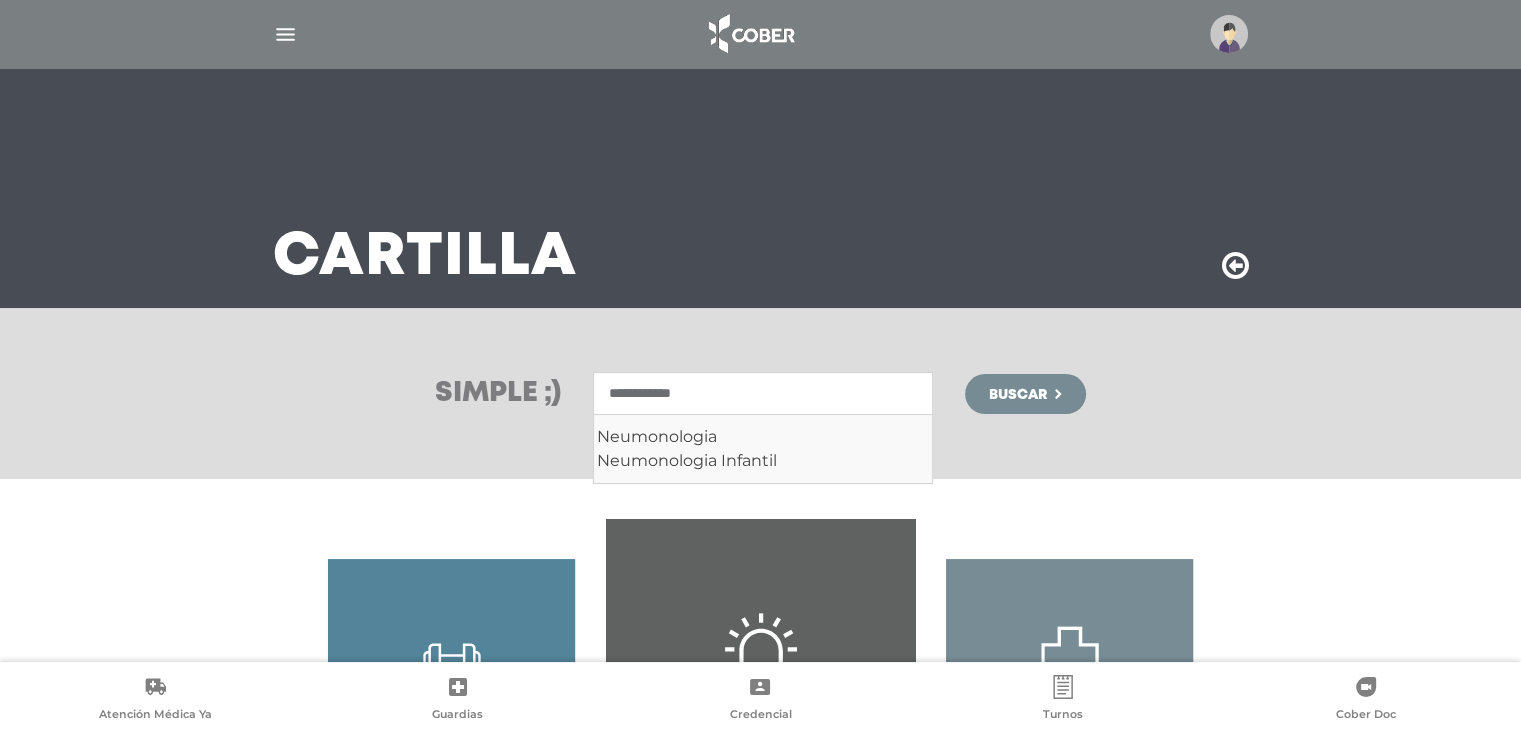 type on "**********" 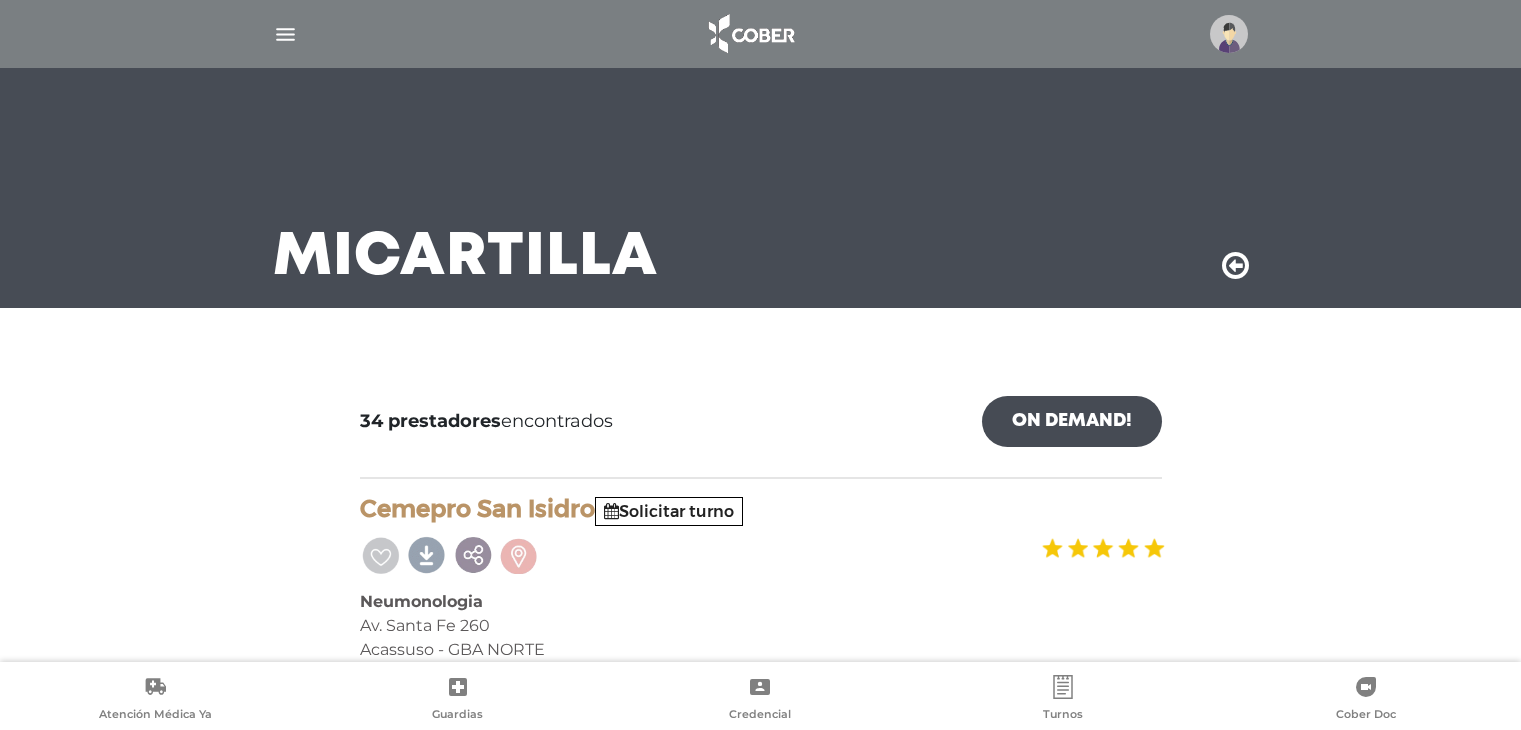 scroll, scrollTop: 0, scrollLeft: 0, axis: both 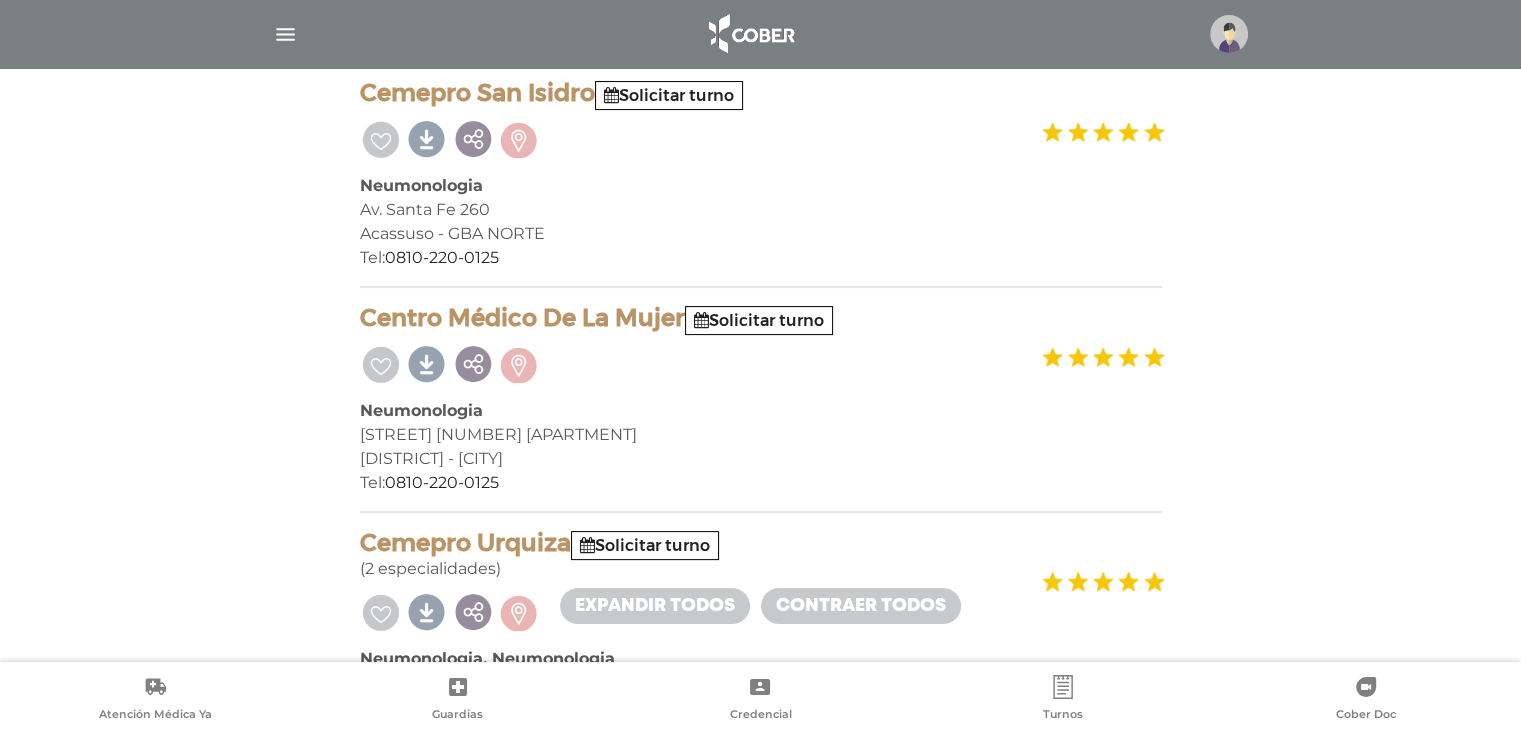 click at bounding box center (761, 362) 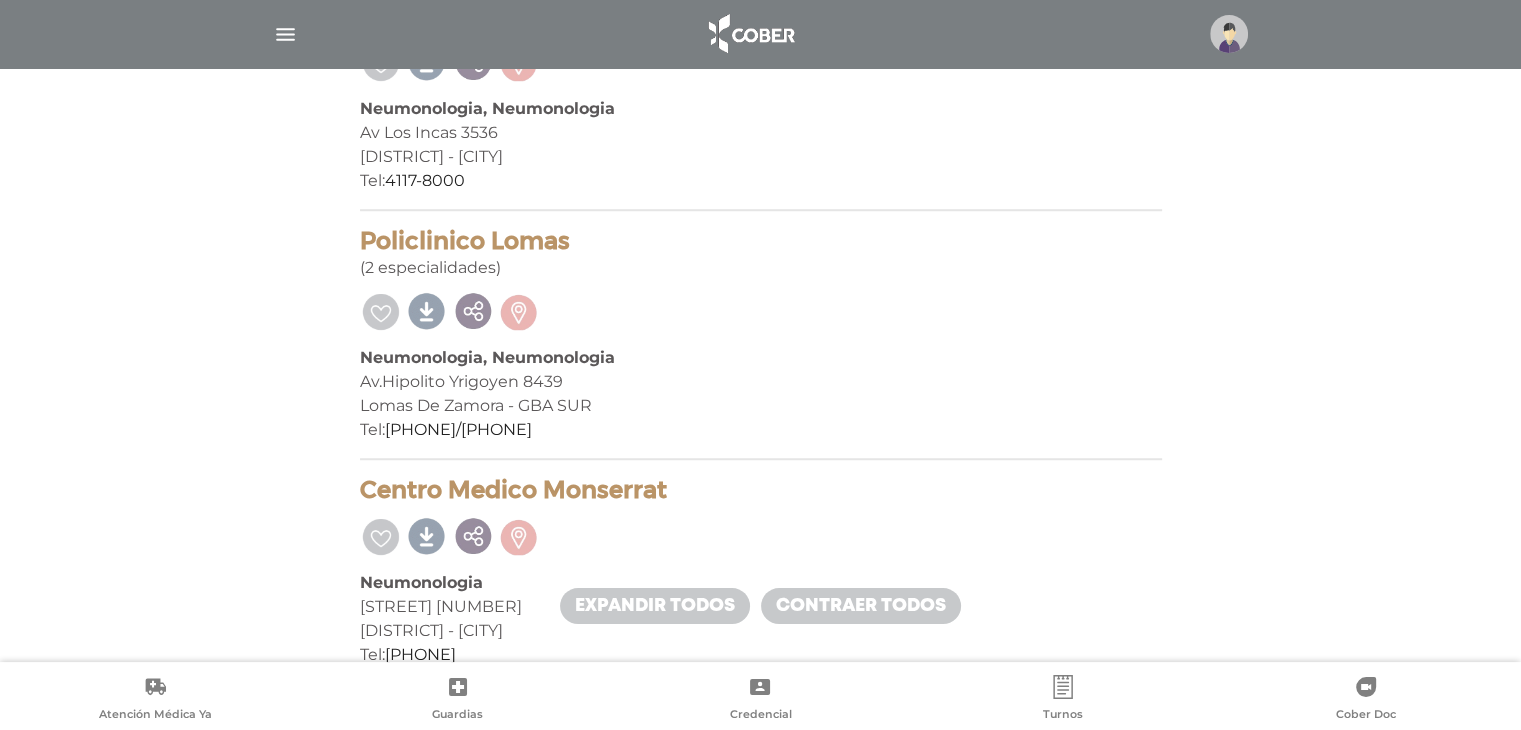 scroll, scrollTop: 2224, scrollLeft: 0, axis: vertical 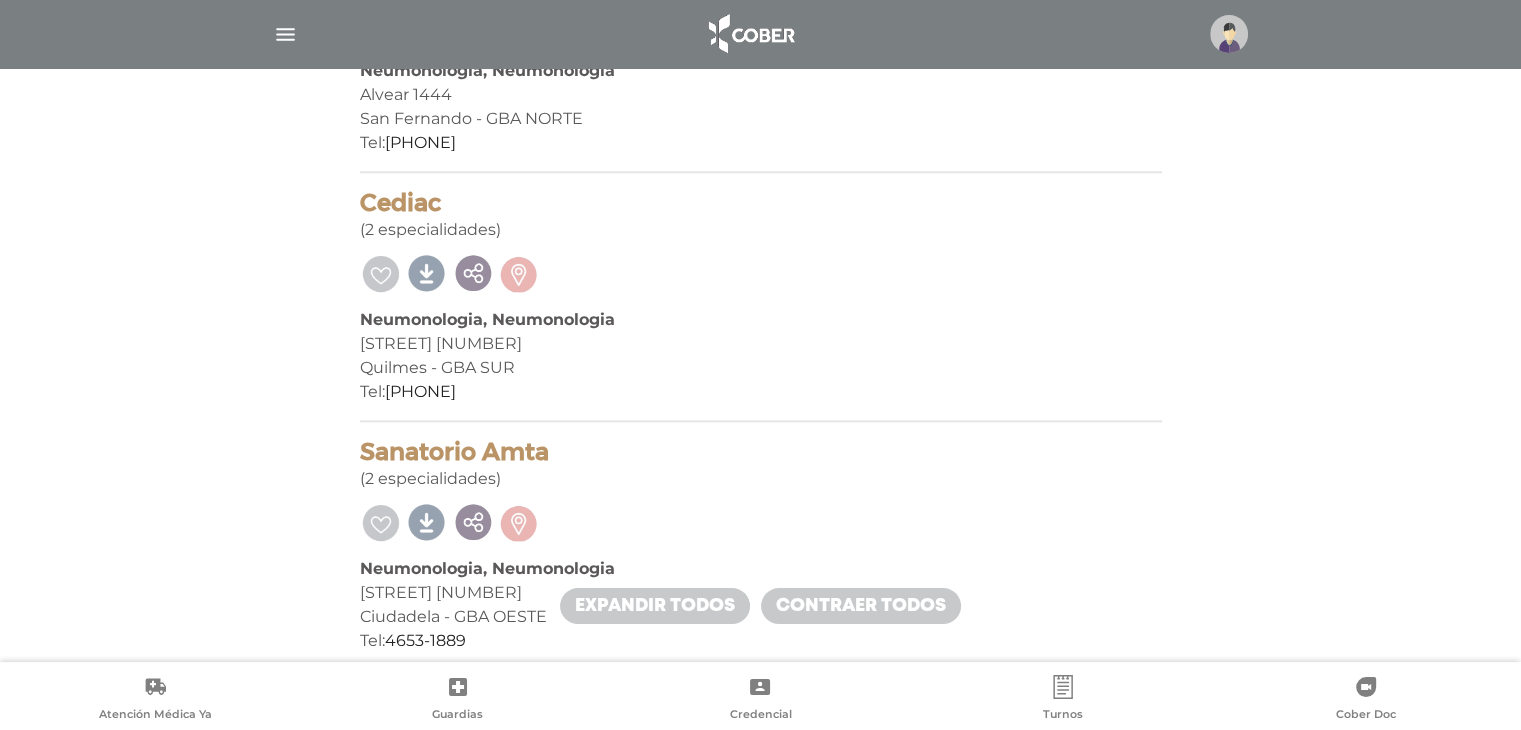 click on "Humberto Primo 343" at bounding box center (761, 344) 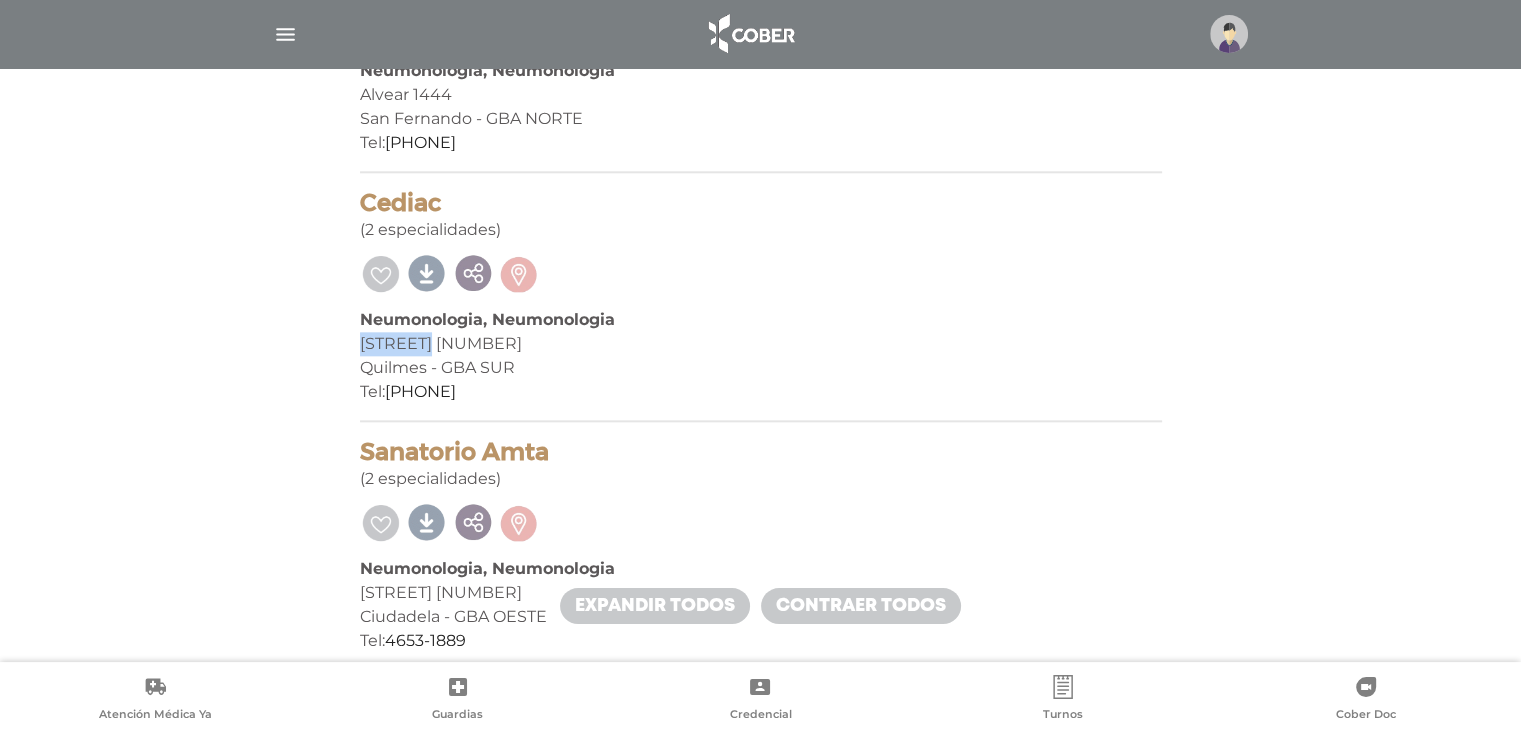 drag, startPoint x: 413, startPoint y: 328, endPoint x: 420, endPoint y: 342, distance: 15.652476 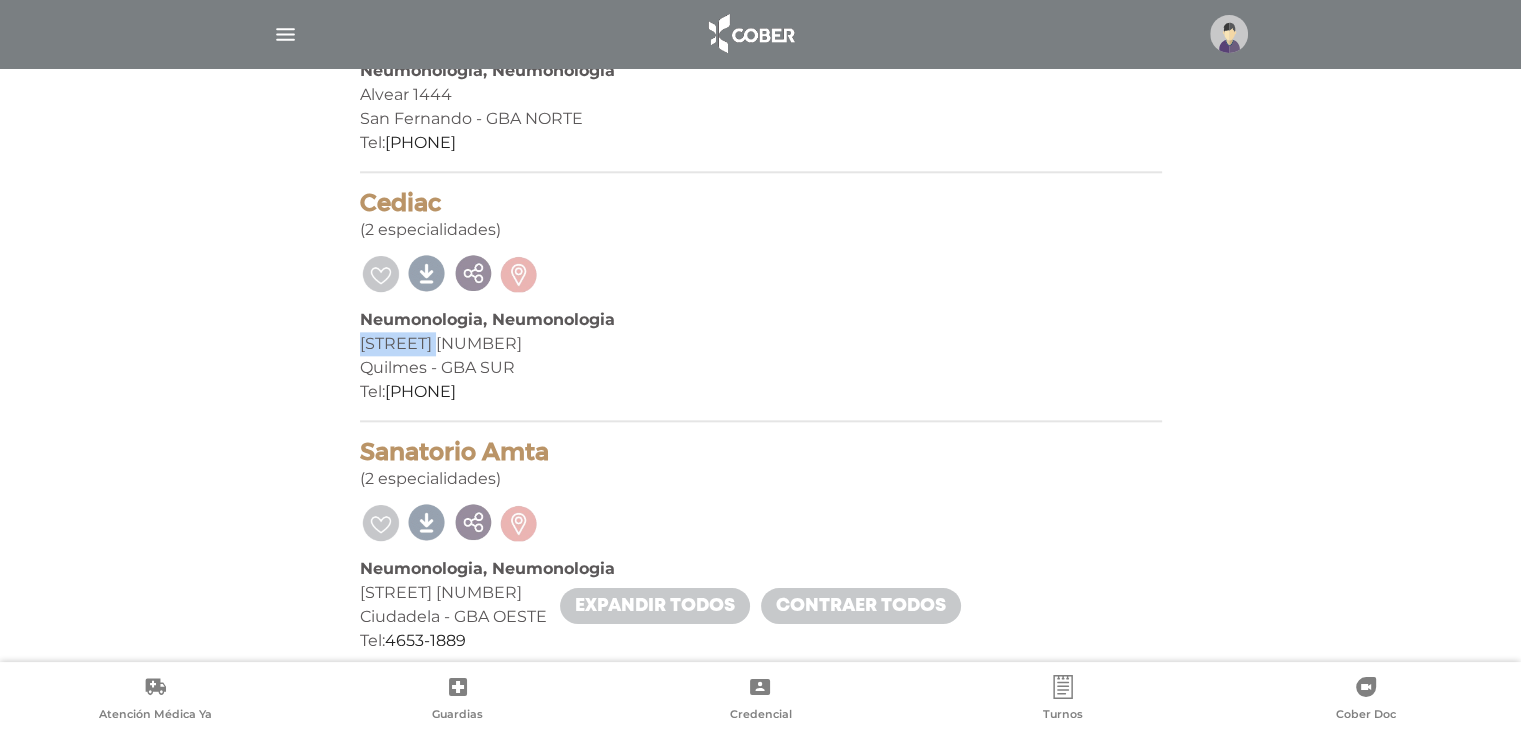 click on "Humberto Primo 343" at bounding box center [761, 344] 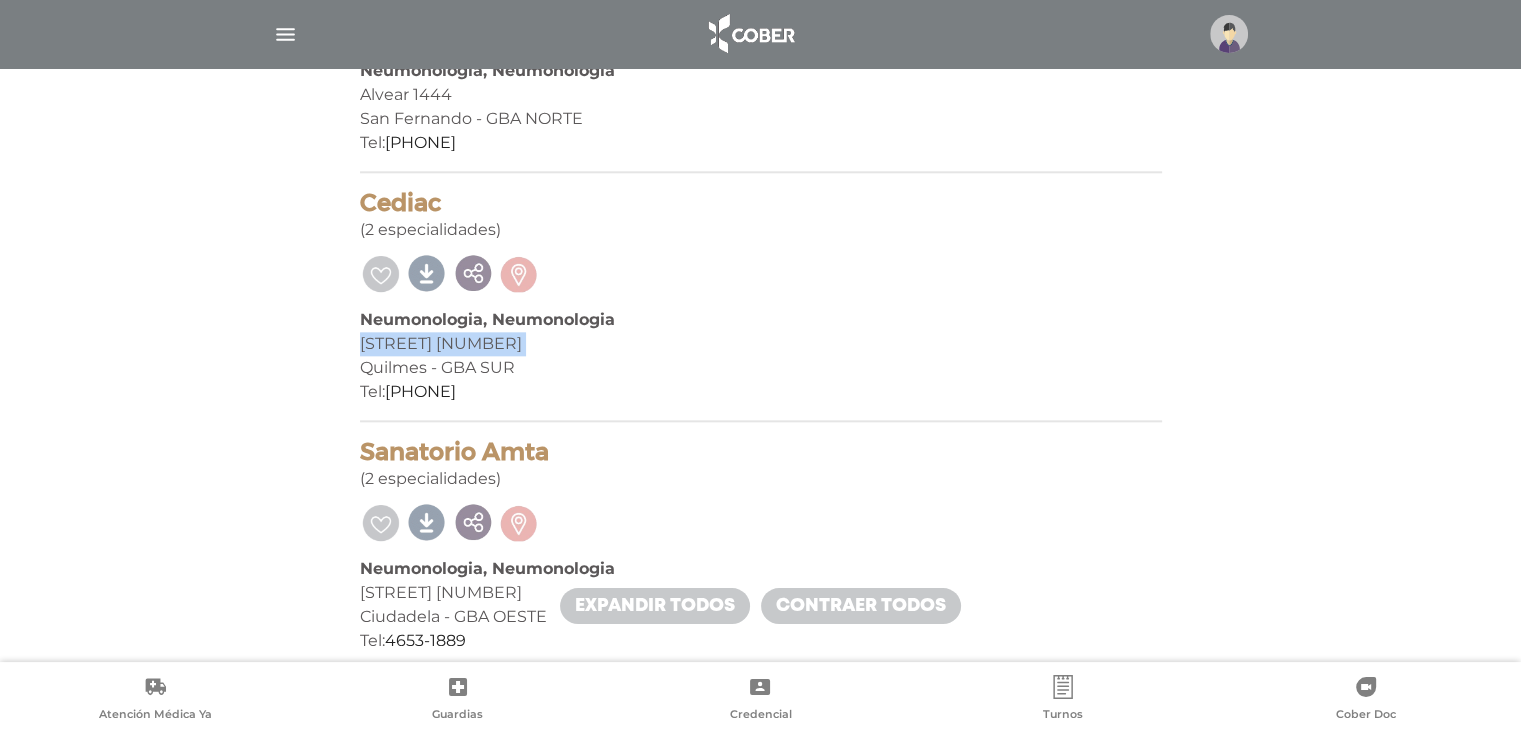click on "Humberto Primo 343" at bounding box center (761, 344) 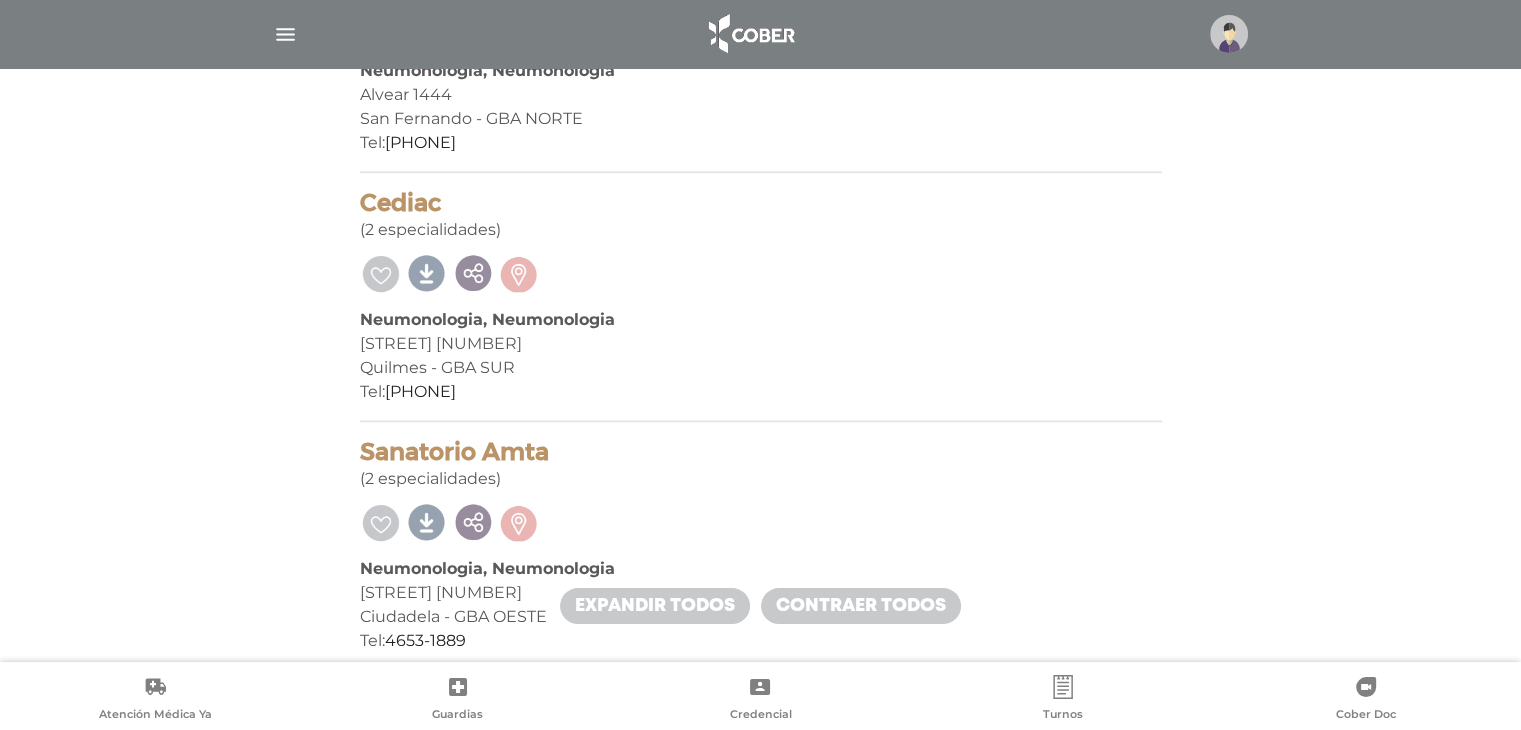 click on "34 prestadores  encontrados
On Demand!
mostrar en mi área
Mostrar en mapa
Demasiados resultados. Refiná la búsqueda para cargar el mapa.
cargando mapa
Cemepro San Isidro																																						  Solicitar turno
Neumonologia 											 Av. Santa Fe 260 											 Acassuso - GBA NORTE 											 Tel:  0810-220-0125" at bounding box center (761, 2411) 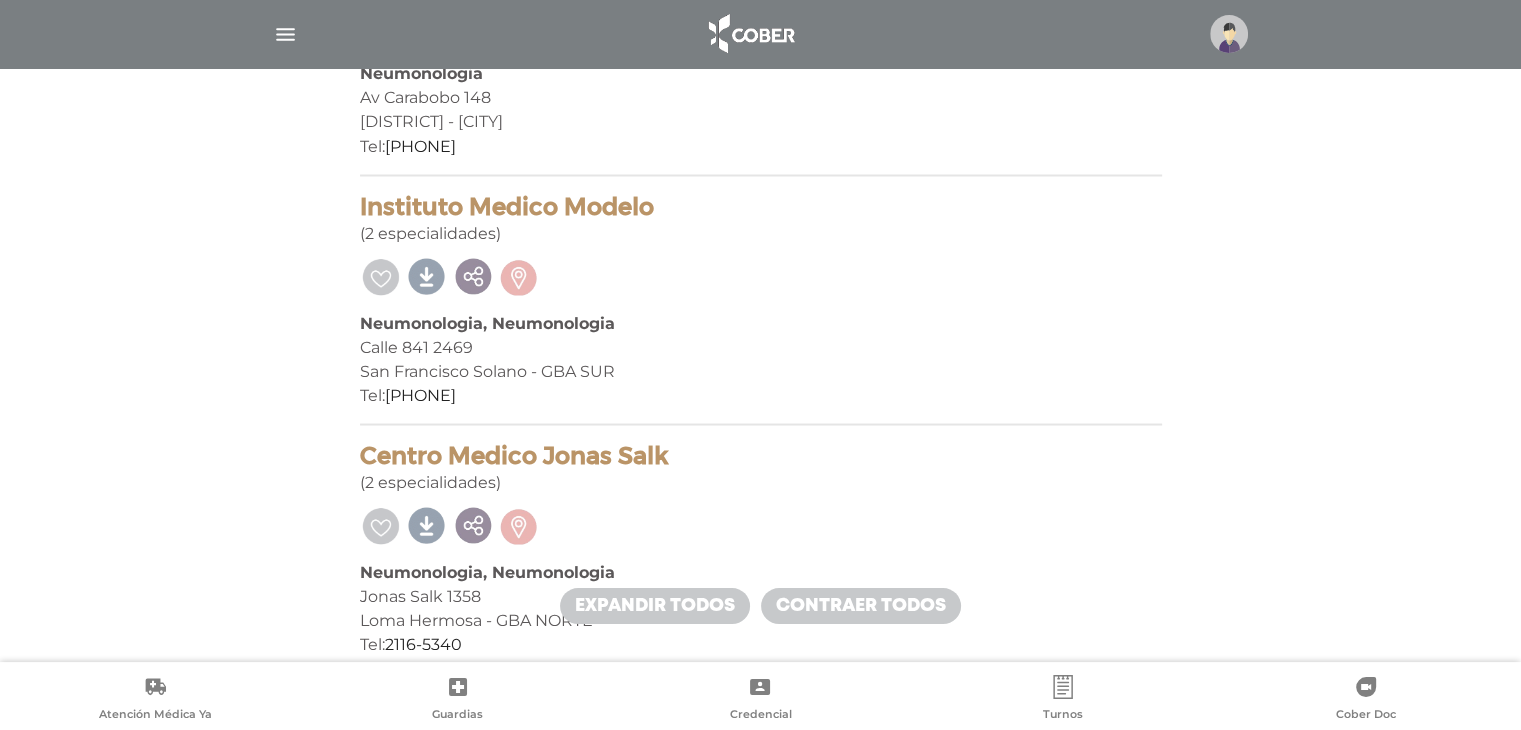 scroll, scrollTop: 4884, scrollLeft: 0, axis: vertical 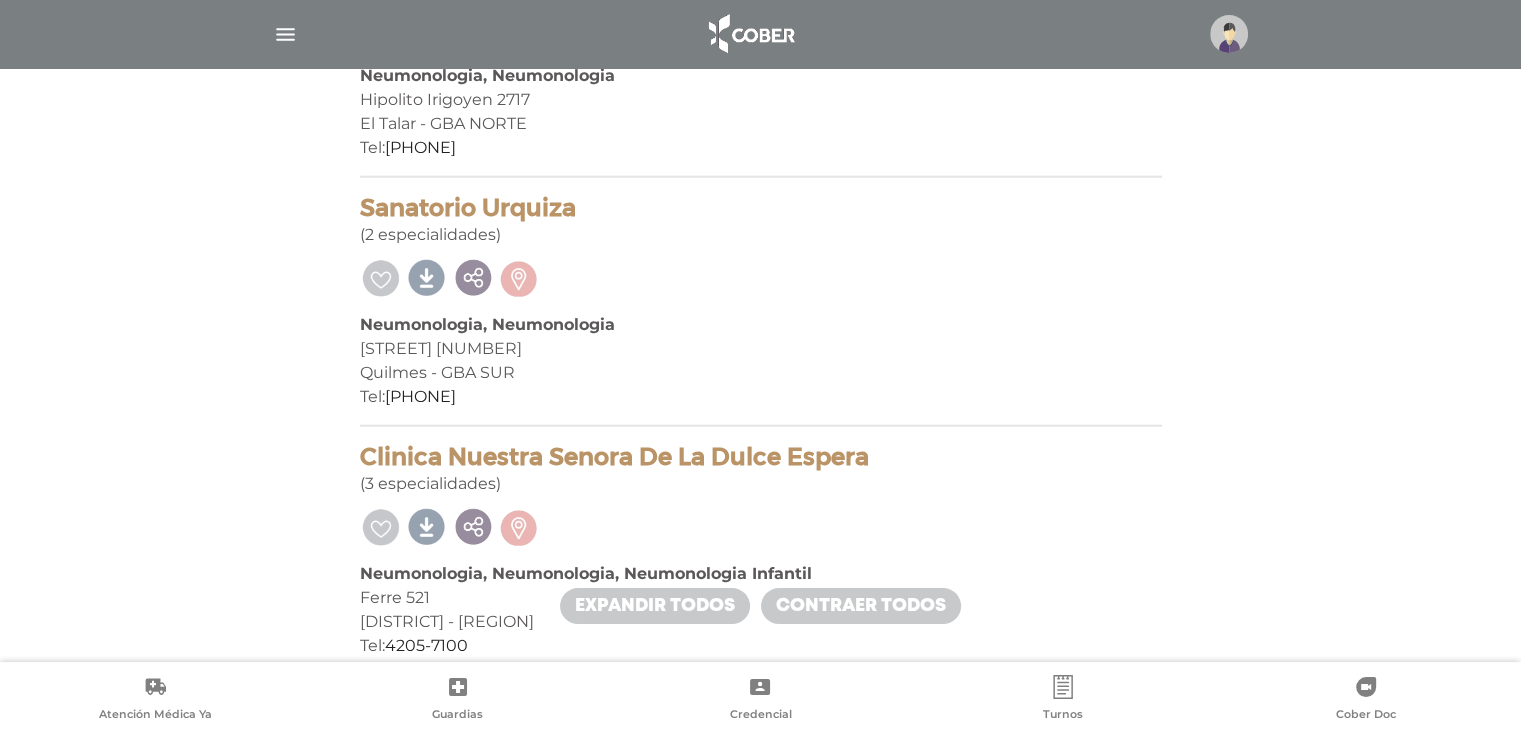 click on "Sanatorio Urquiza" at bounding box center (761, 208) 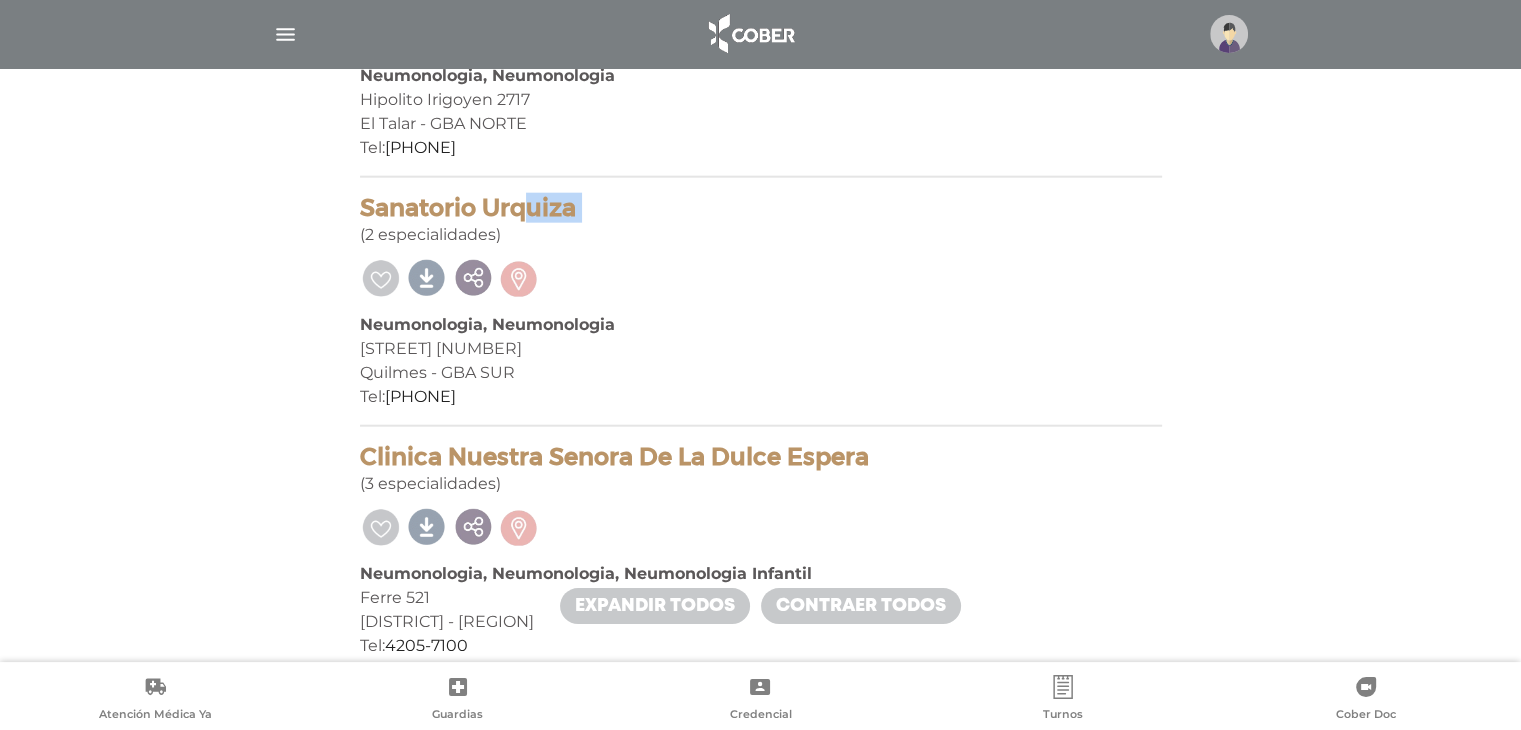 click on "Sanatorio Urquiza" at bounding box center (761, 208) 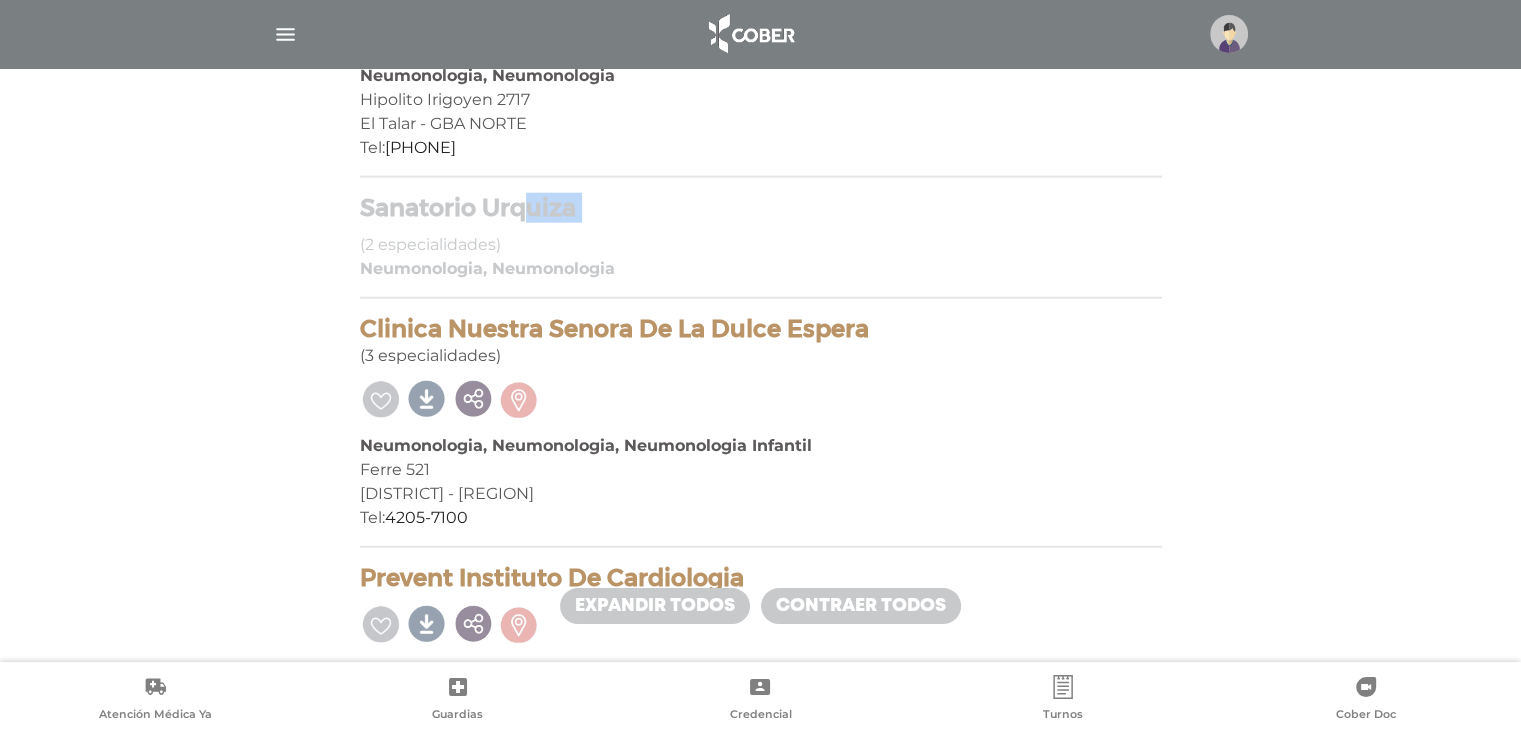 click on "Sanatorio Urquiza" at bounding box center (761, 208) 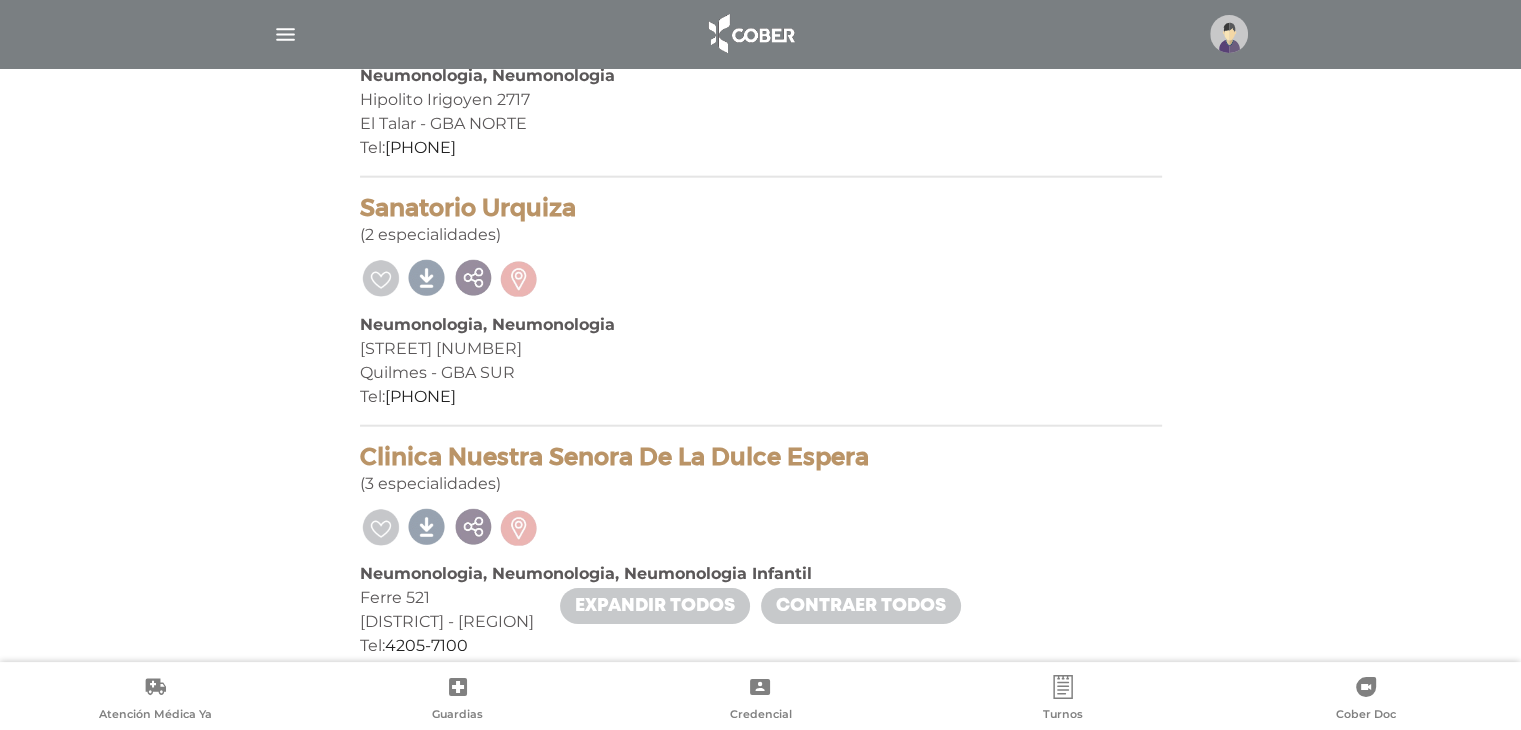 click on "Urquiza 1537" at bounding box center [761, 349] 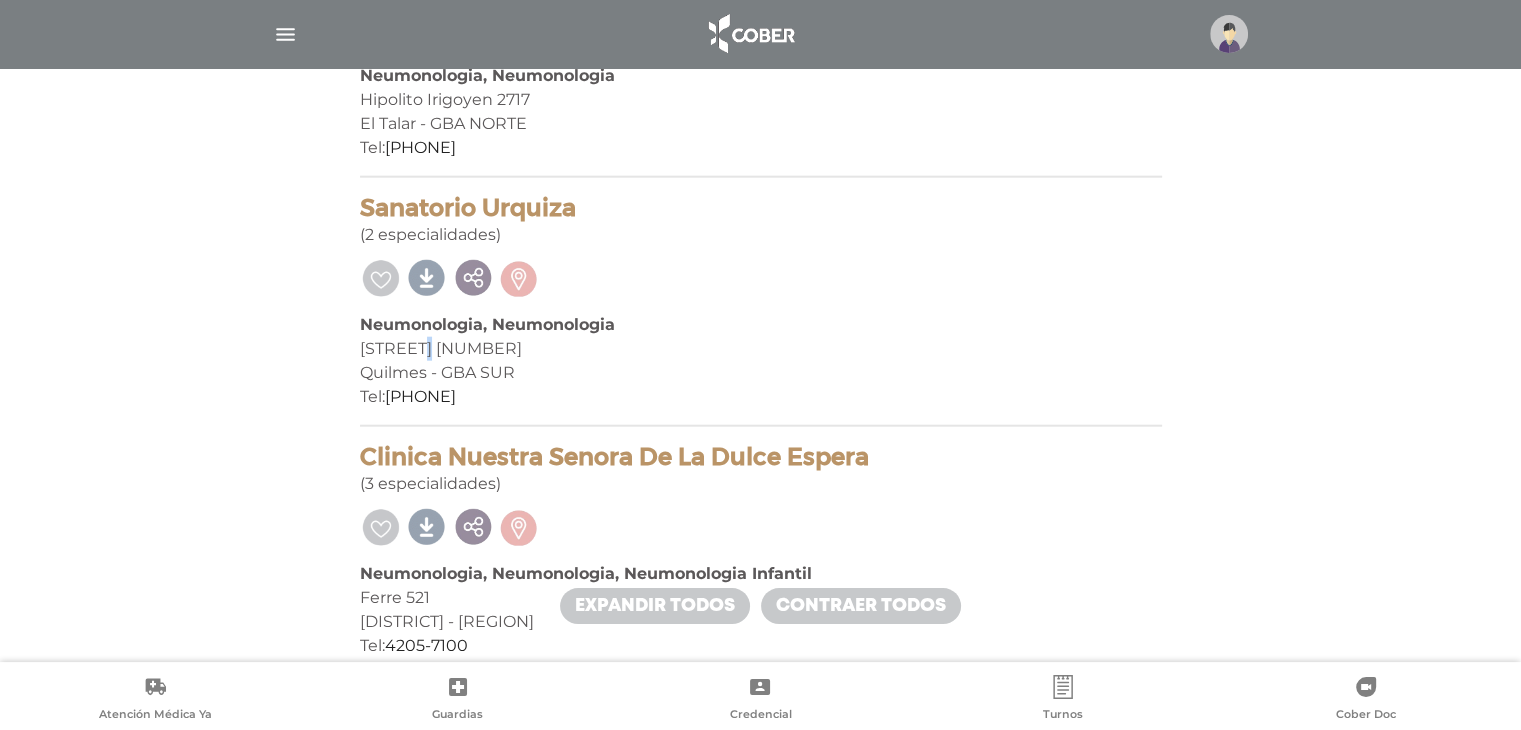 click on "Urquiza 1537" at bounding box center [761, 349] 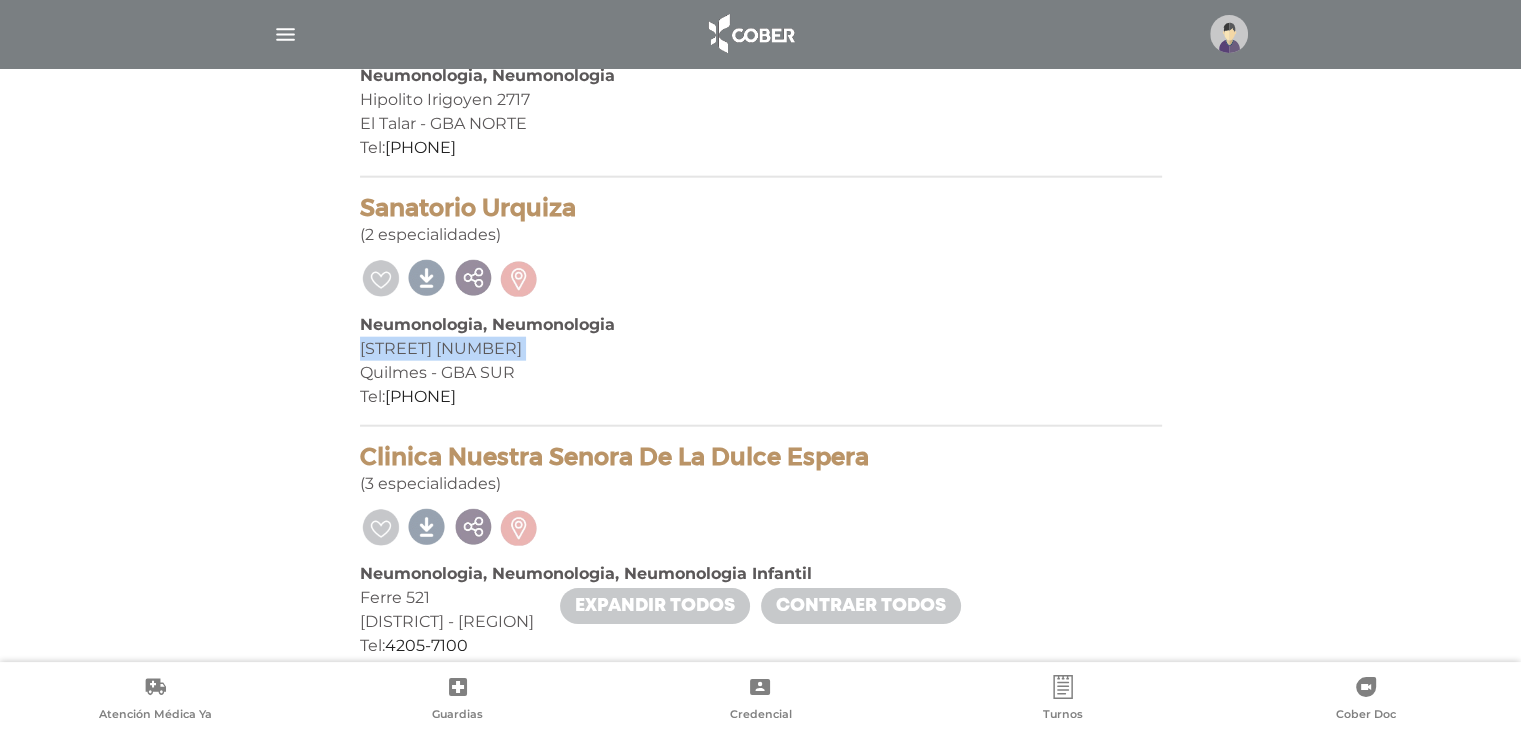 click on "Urquiza 1537" at bounding box center [761, 349] 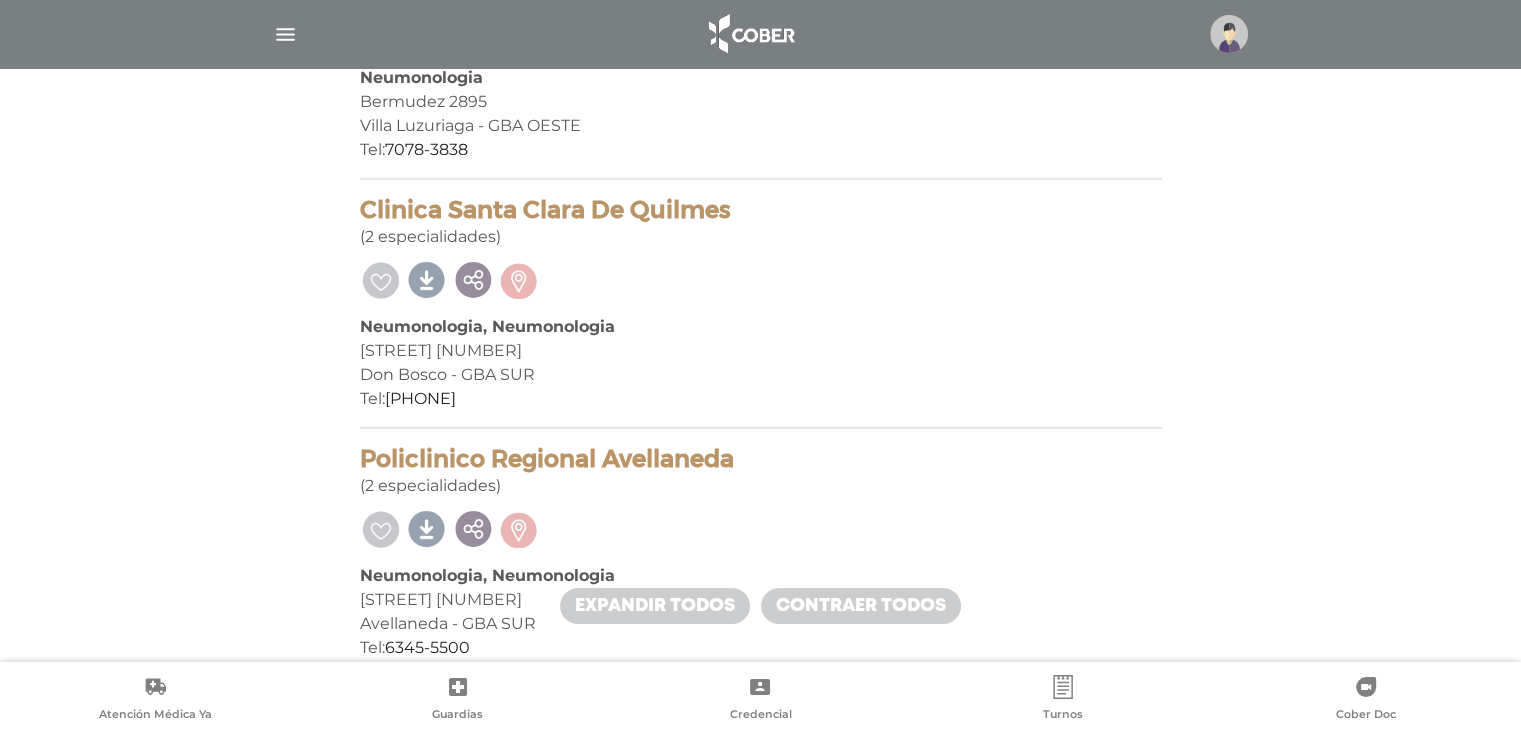 scroll, scrollTop: 7745, scrollLeft: 0, axis: vertical 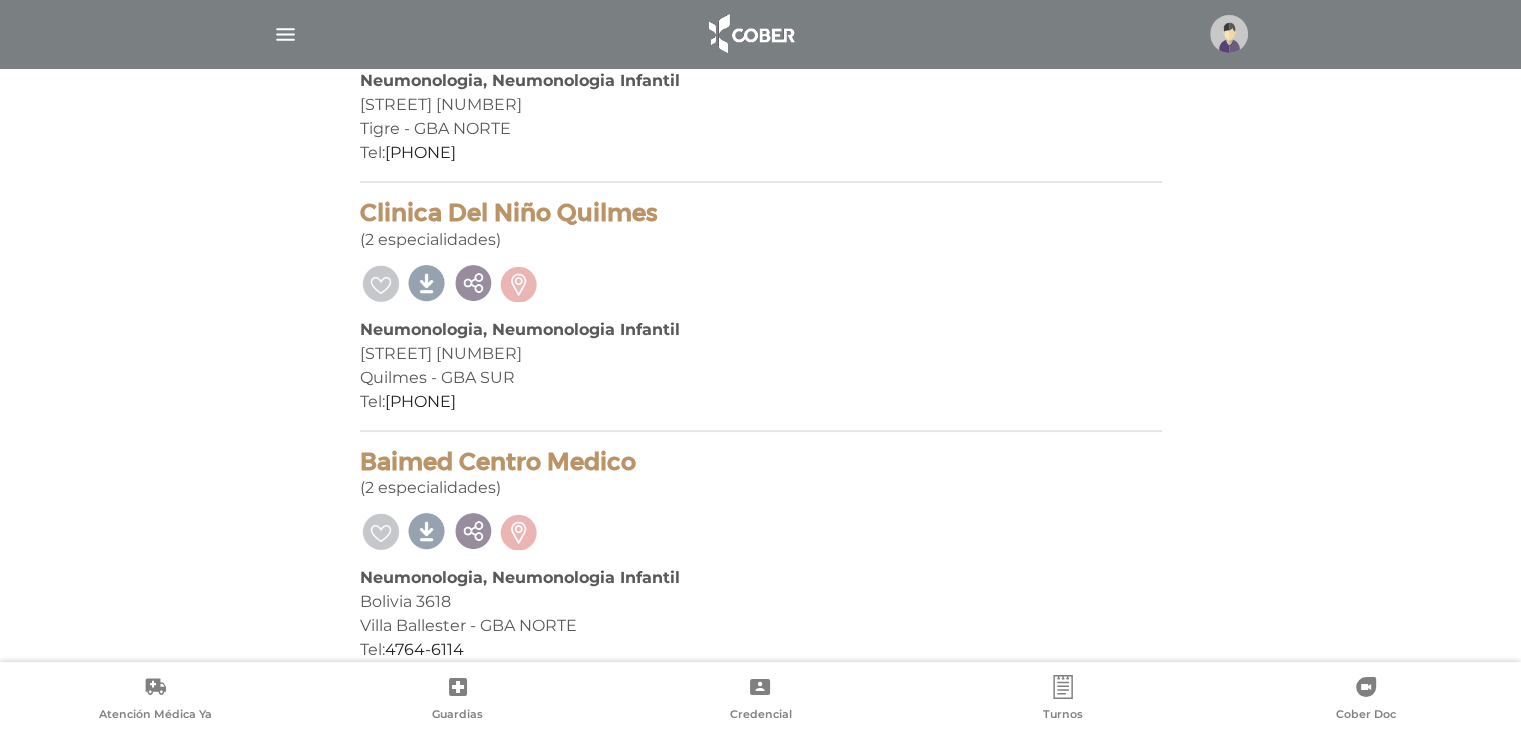 click on "Clinica Del Niño Quilmes" at bounding box center [761, 213] 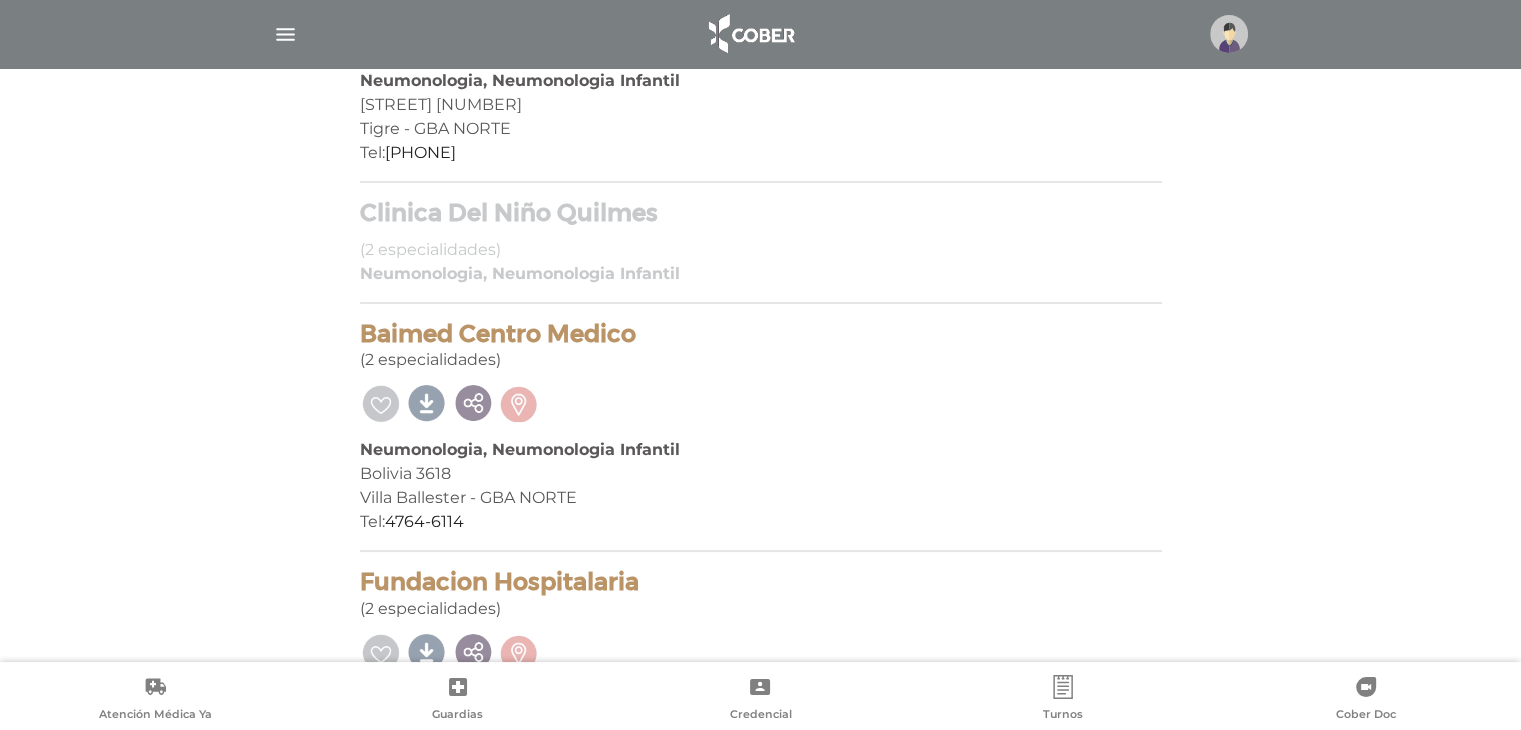 click on "Clinica Del Niño Quilmes" at bounding box center [761, 213] 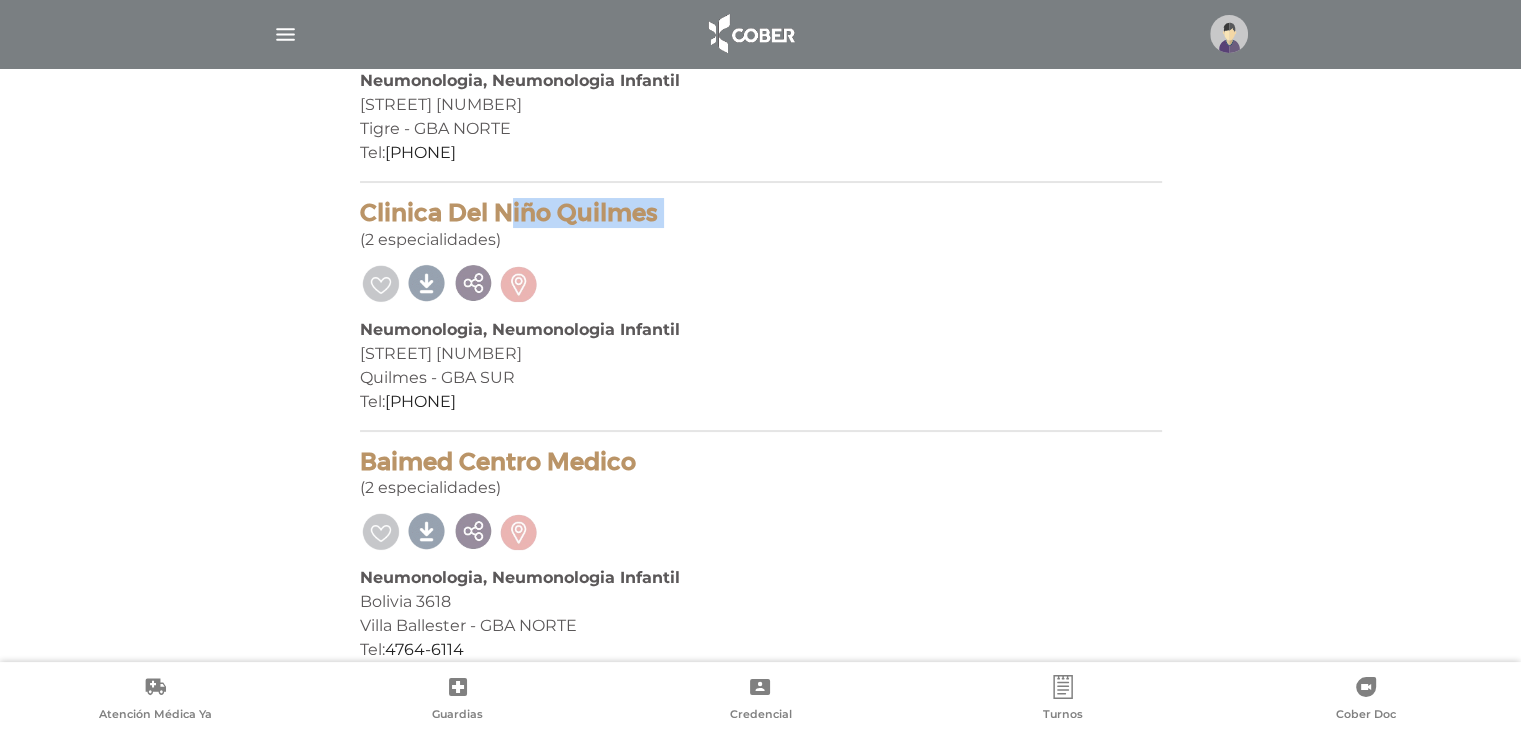 click on "Clinica Del Niño Quilmes" at bounding box center [761, 213] 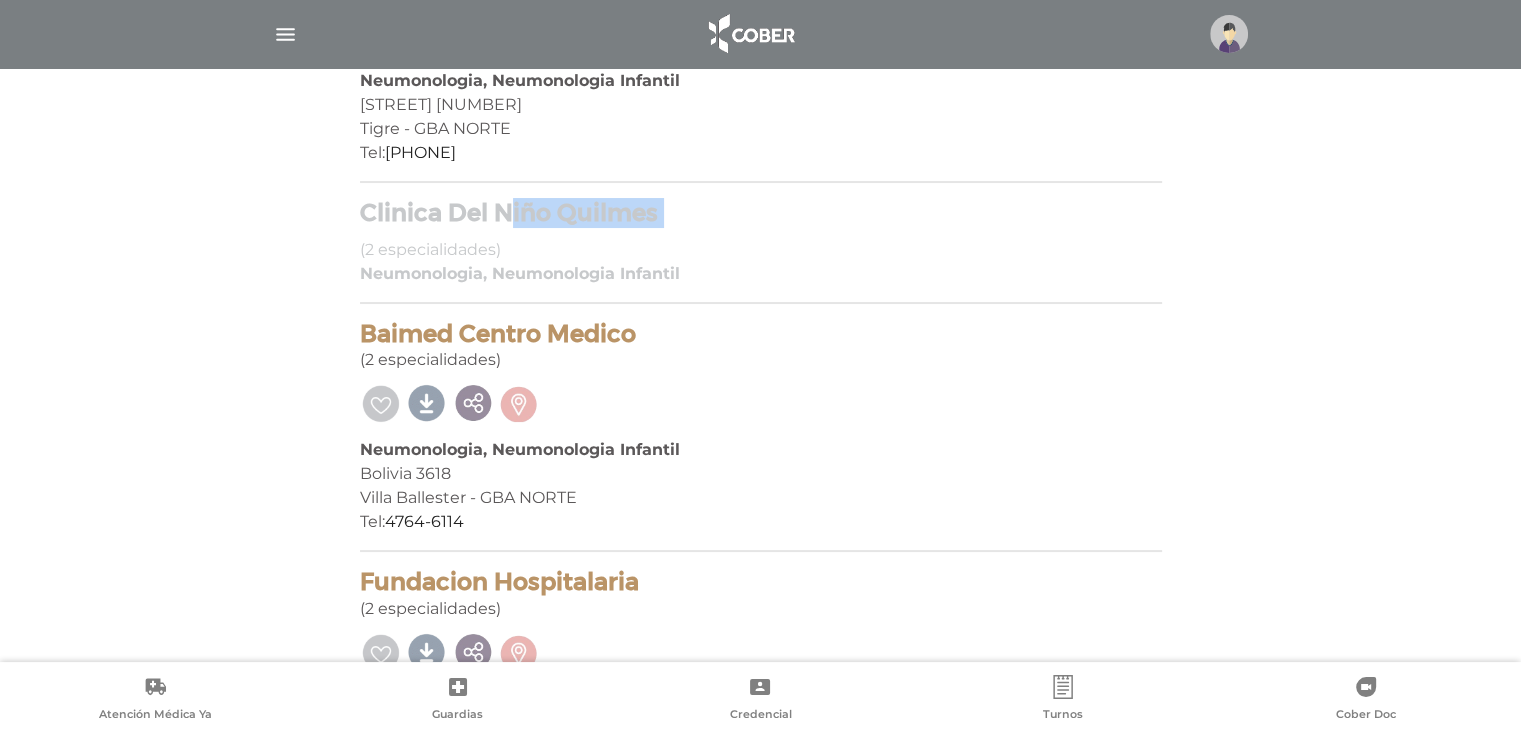 click on "Clinica Del Niño Quilmes" at bounding box center (761, 213) 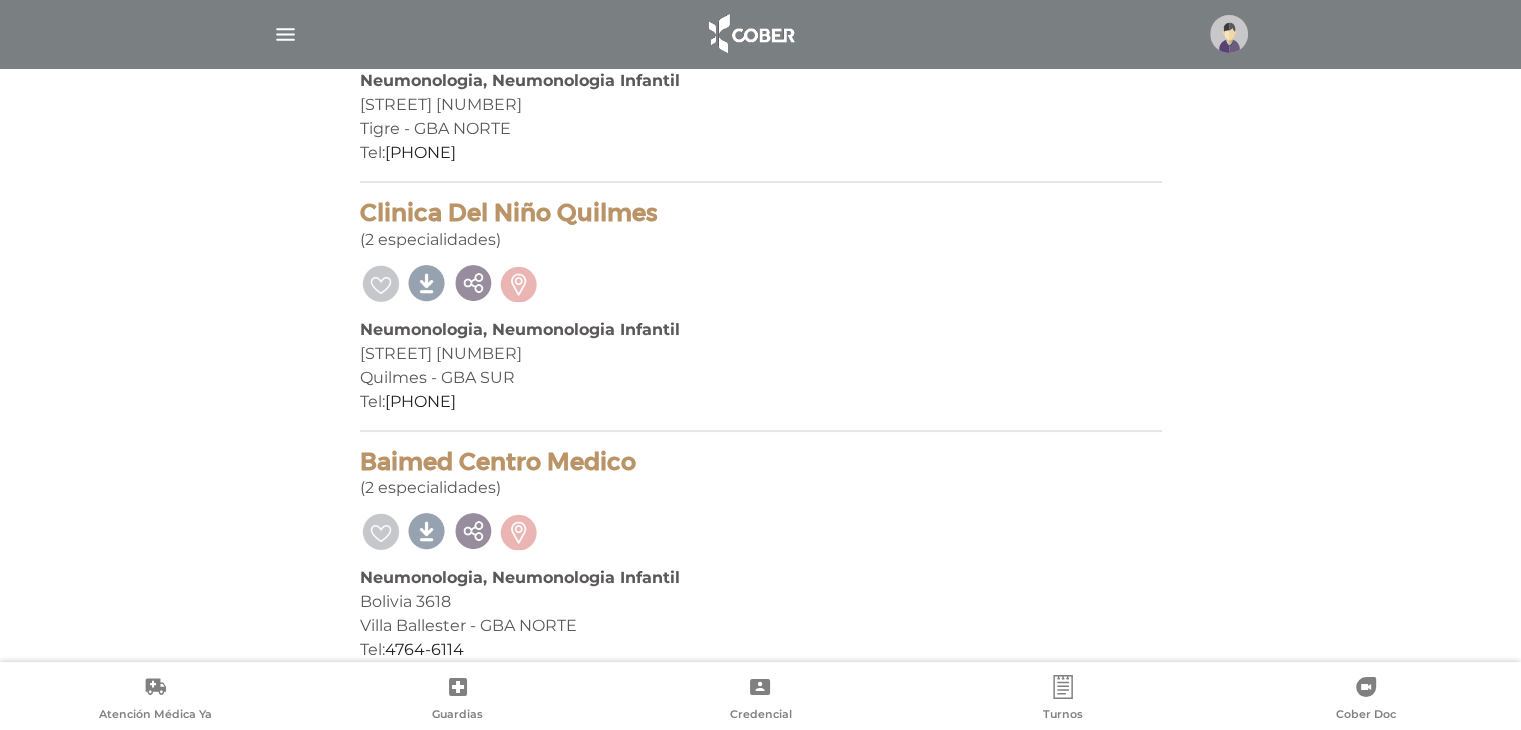 click on "34 prestadores  encontrados
On Demand!
mostrar en mi área
Mostrar en mapa
Demasiados resultados. Refiná la búsqueda para cargar el mapa.
cargando mapa
Cemepro San Isidro																																						  Solicitar turno
Neumonologia 											 Av. Santa Fe 260 											 Acassuso - GBA NORTE 											 Tel:  0810-220-0125" at bounding box center (761, -3110) 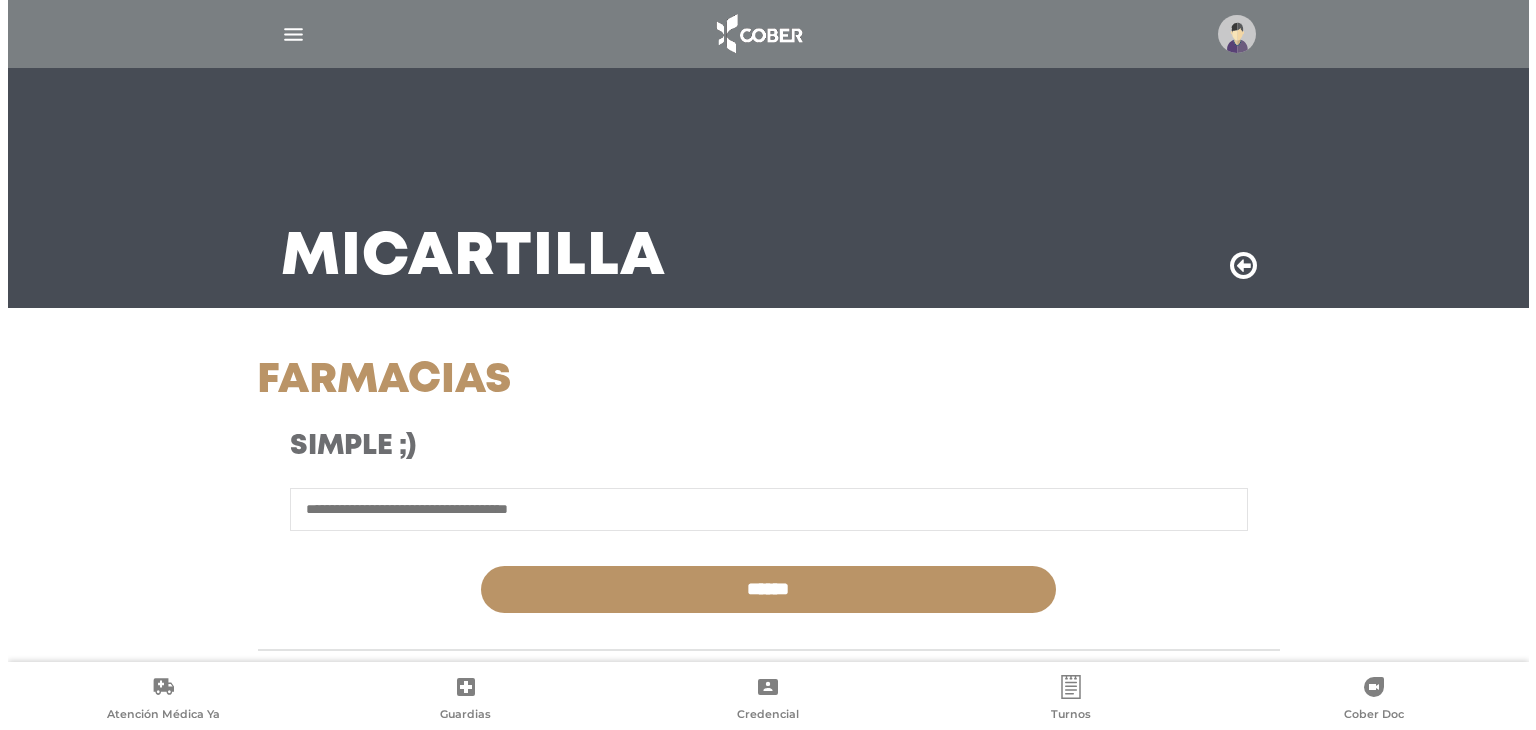 scroll, scrollTop: 0, scrollLeft: 0, axis: both 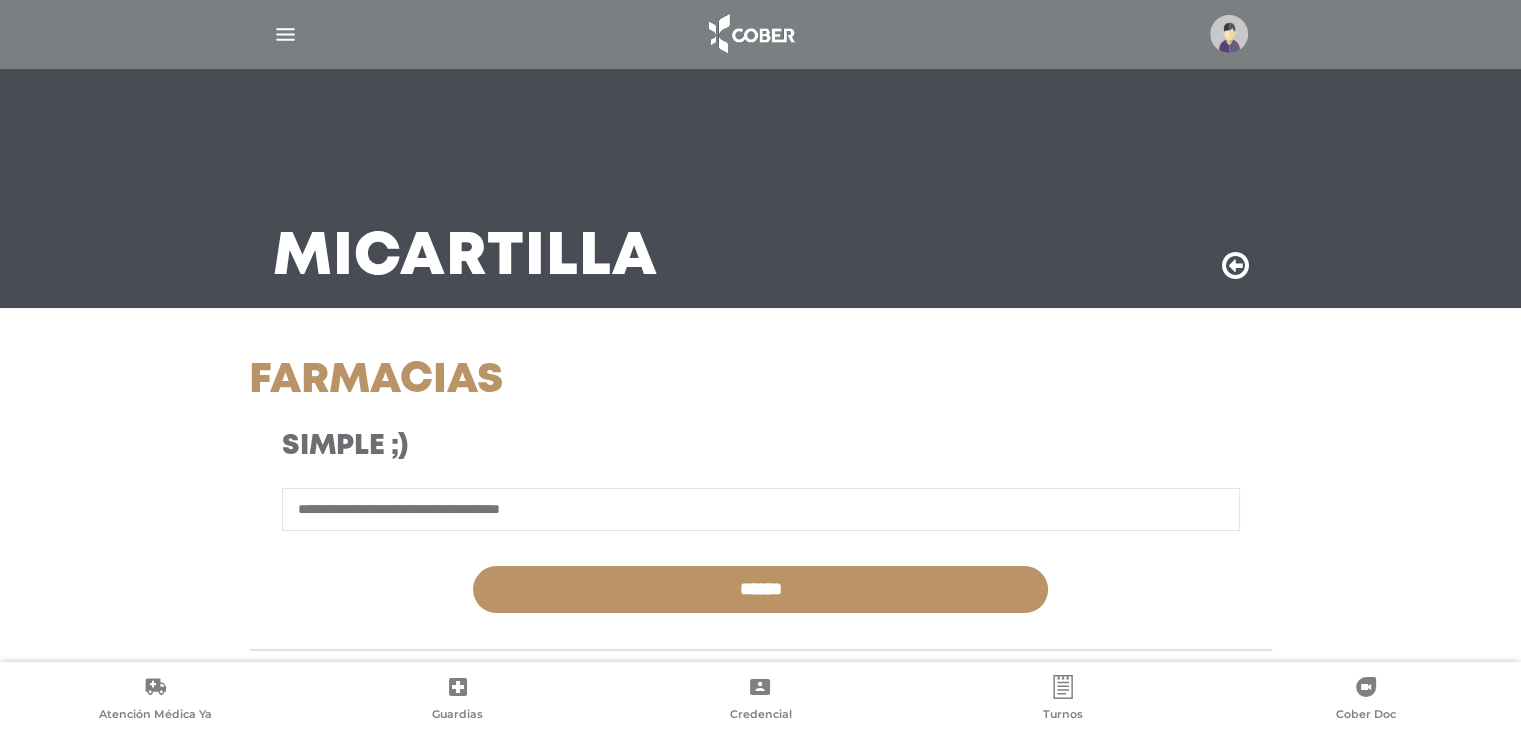 click at bounding box center (1229, 34) 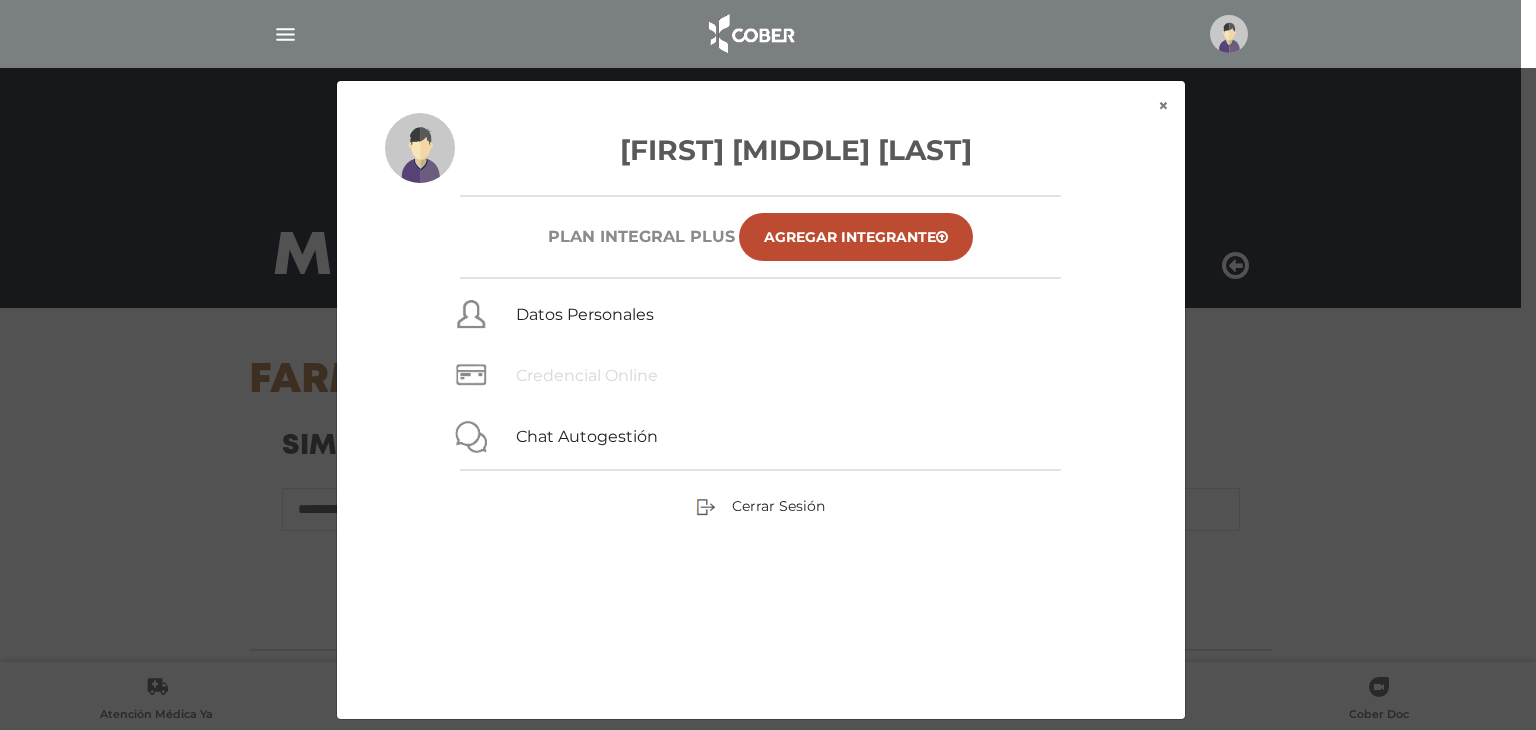click on "Credencial Online" at bounding box center (587, 375) 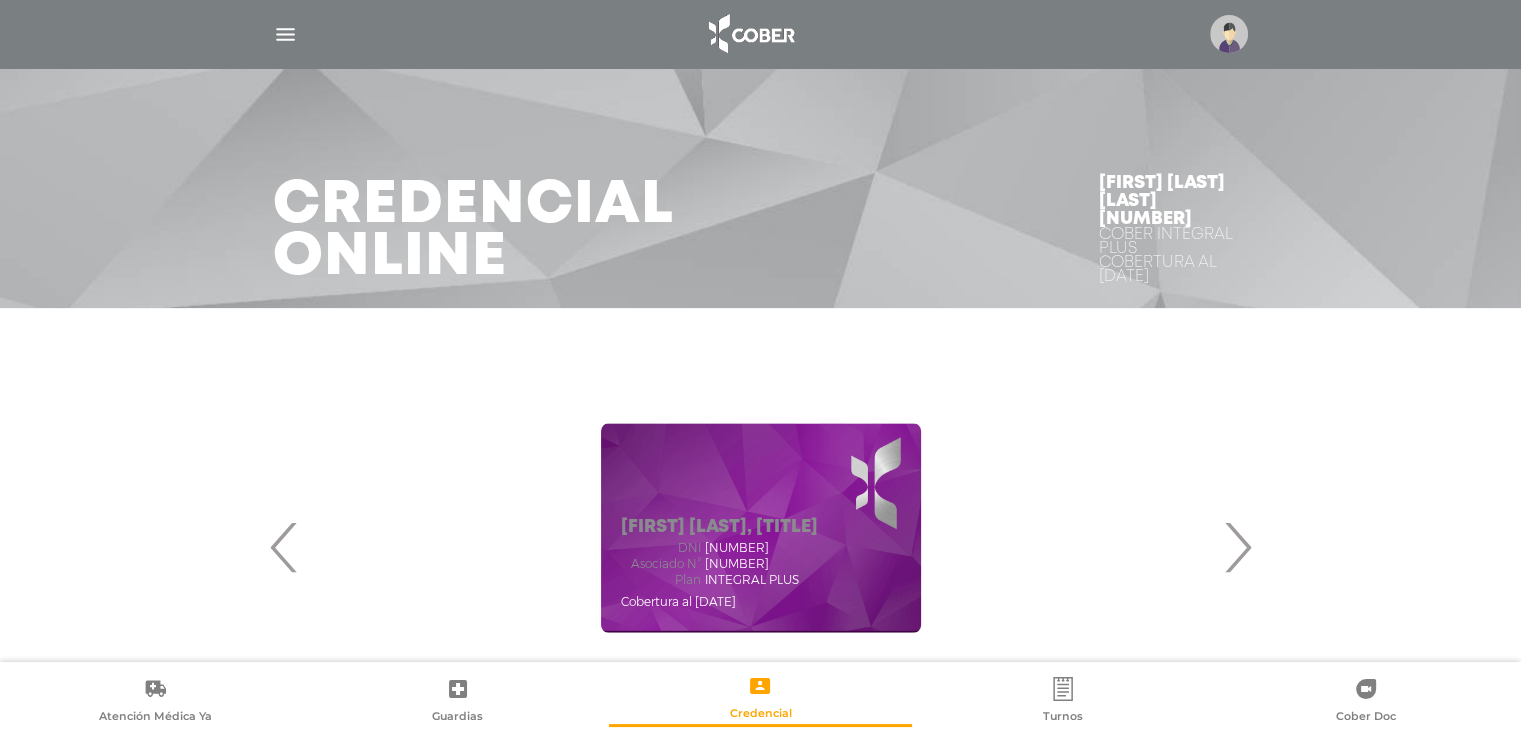 scroll, scrollTop: 120, scrollLeft: 0, axis: vertical 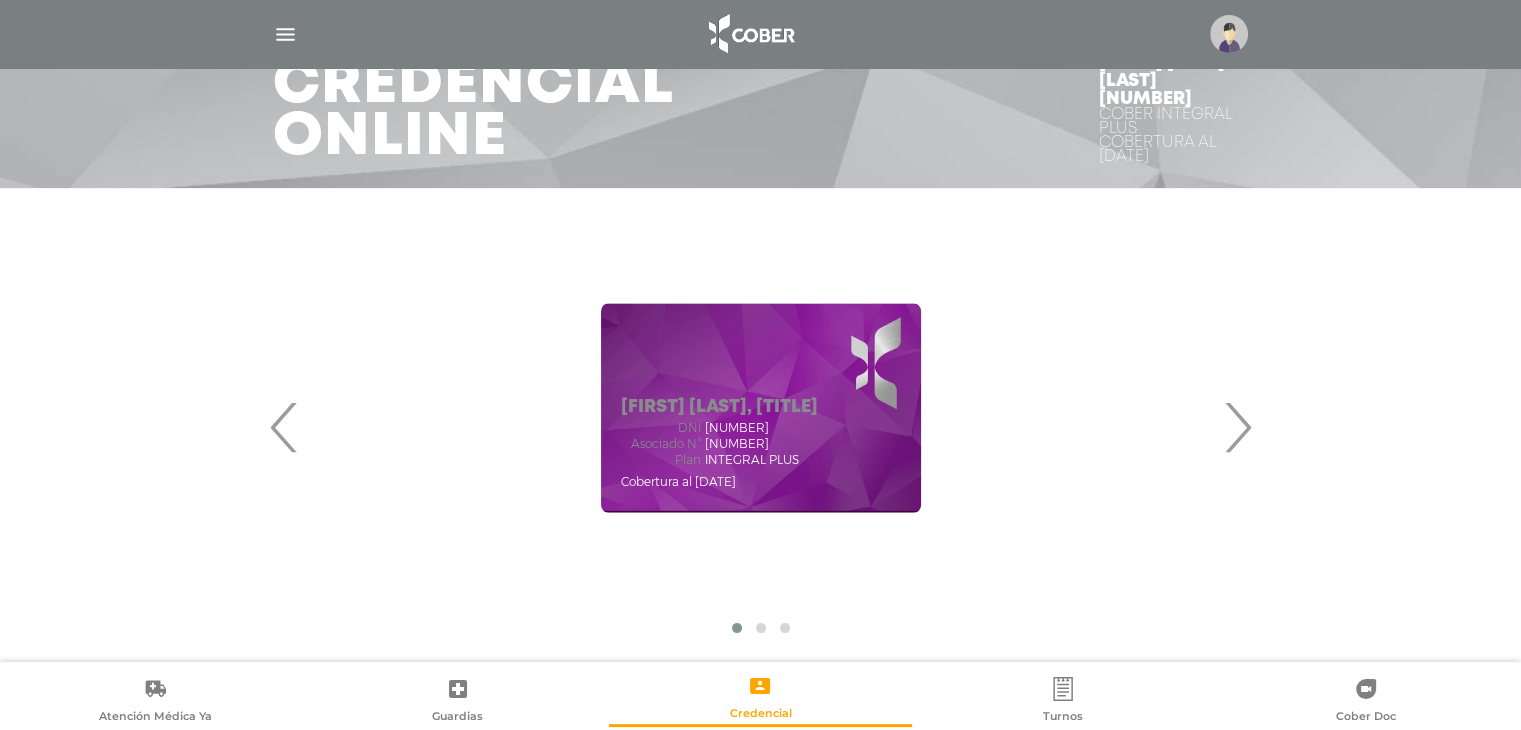 click on "›" at bounding box center (1237, 427) 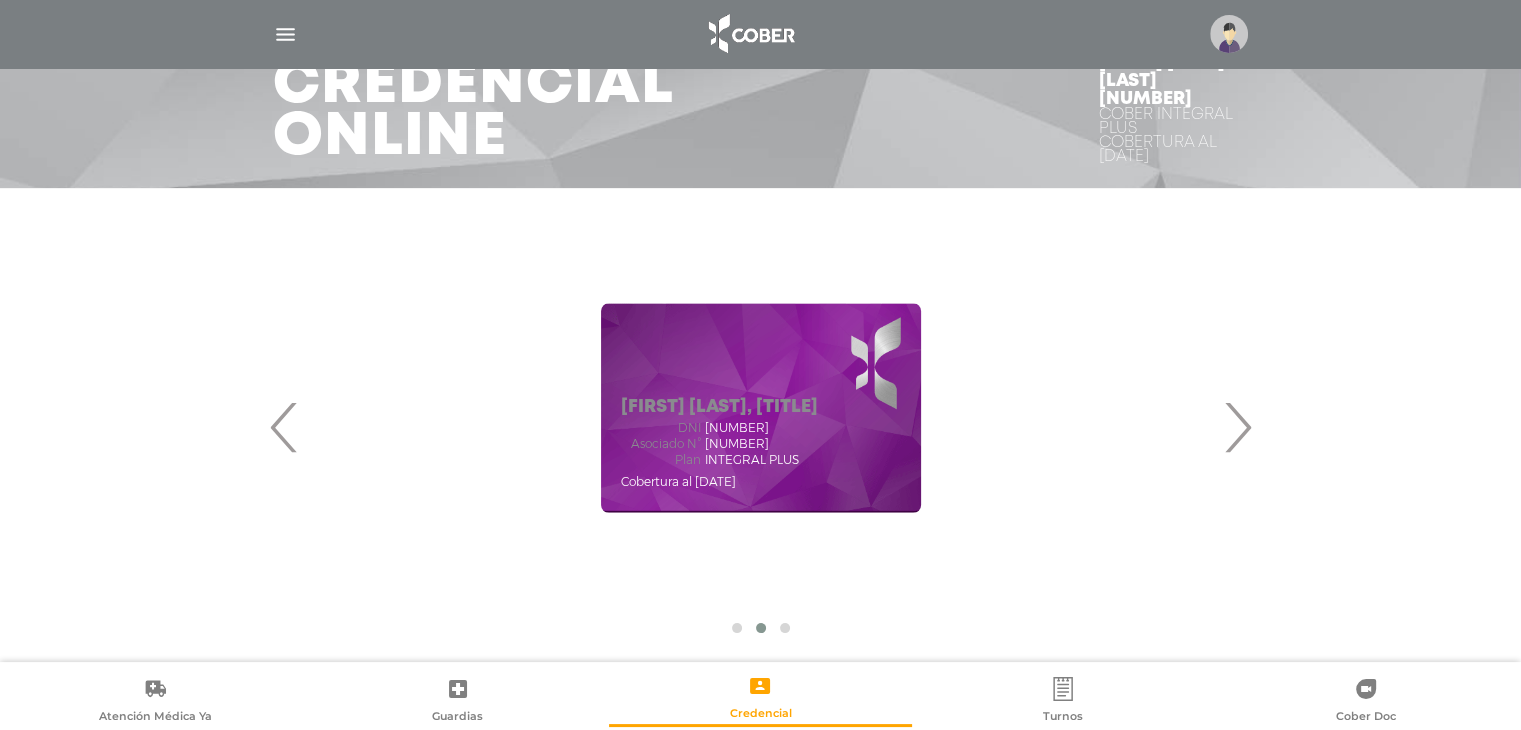 click on "›" at bounding box center (1237, 427) 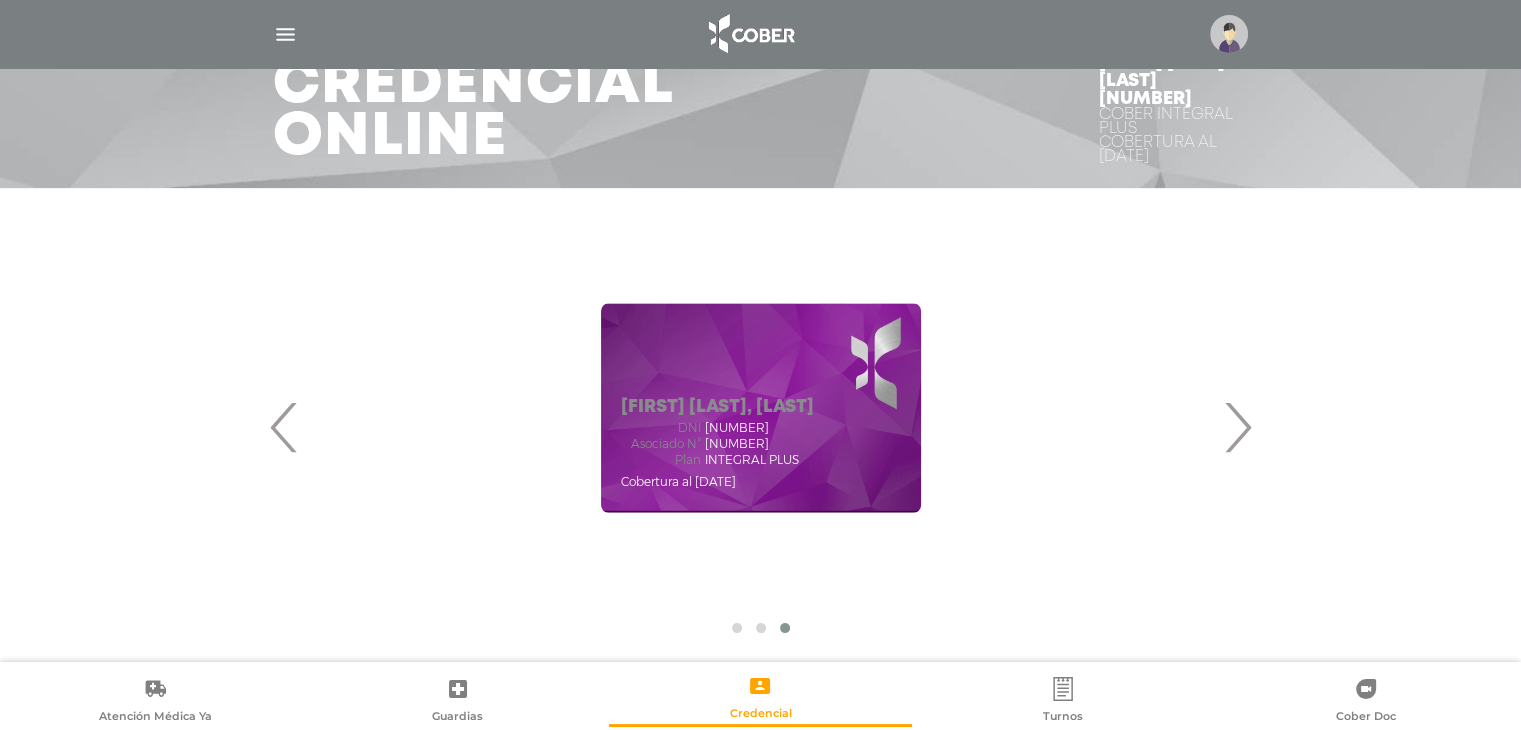 type 